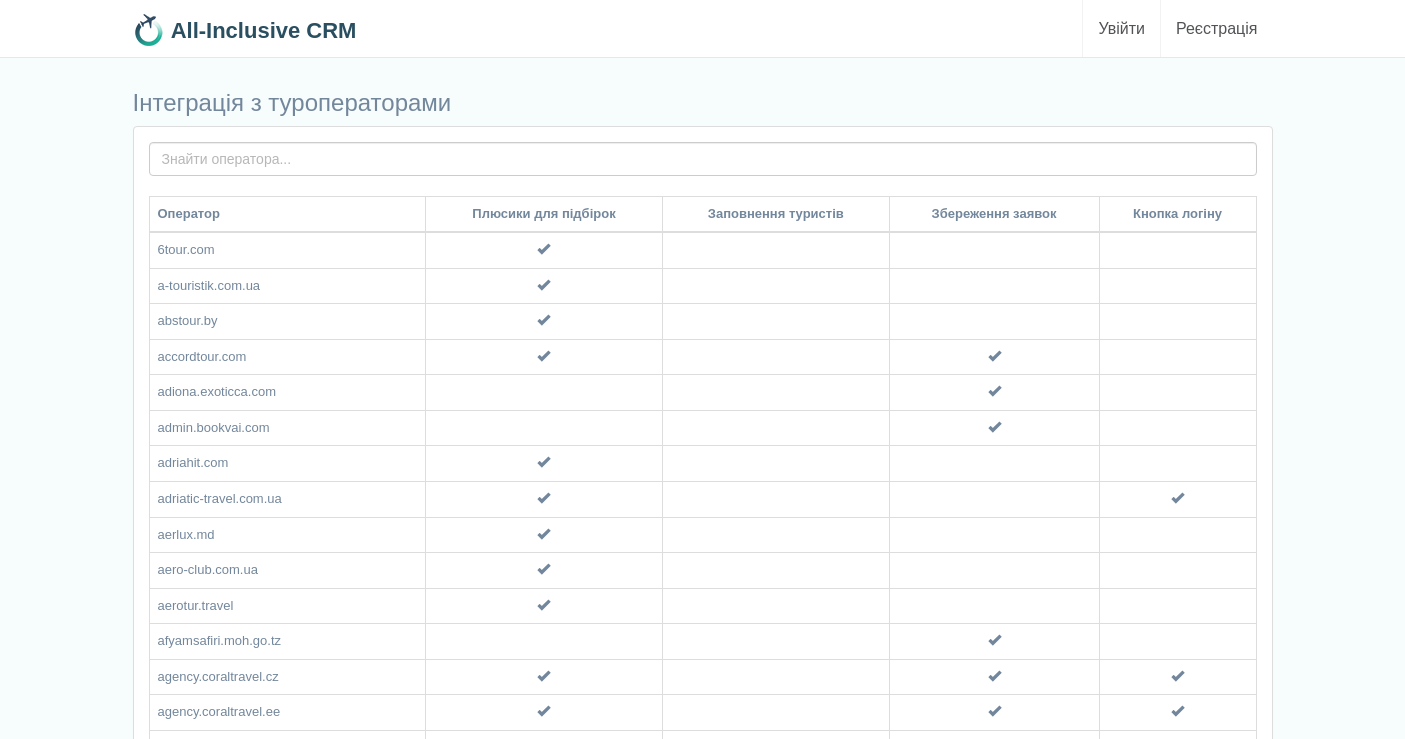 scroll, scrollTop: 0, scrollLeft: 0, axis: both 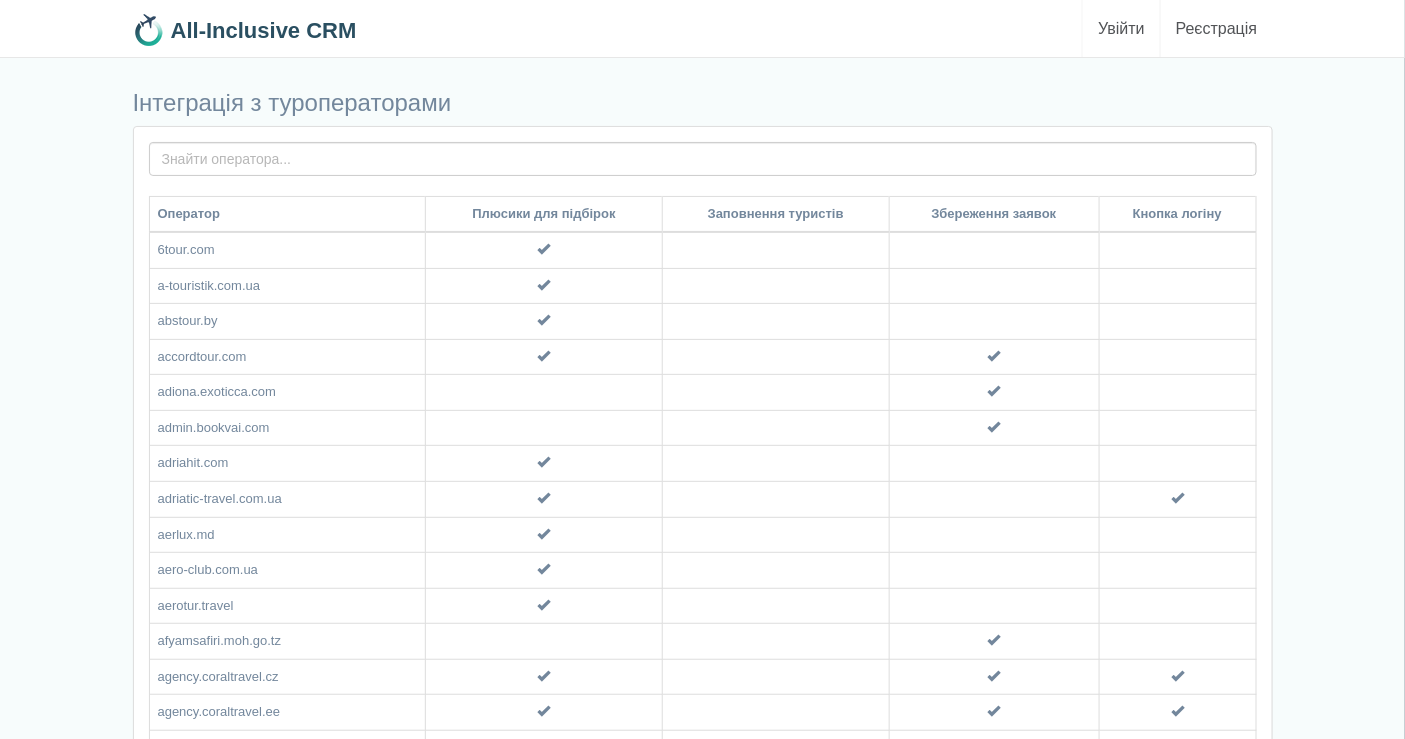 click on "Увійти" at bounding box center (1121, 28) 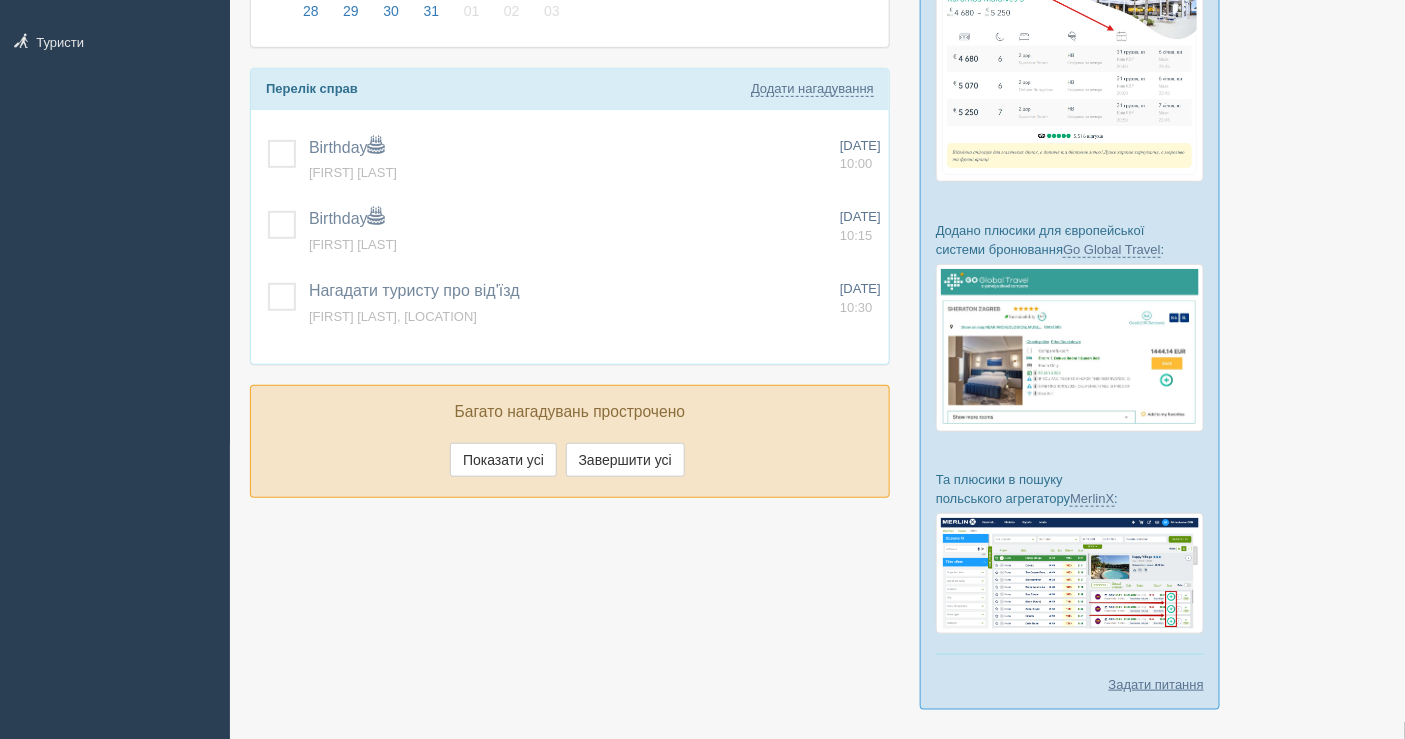 scroll, scrollTop: 0, scrollLeft: 0, axis: both 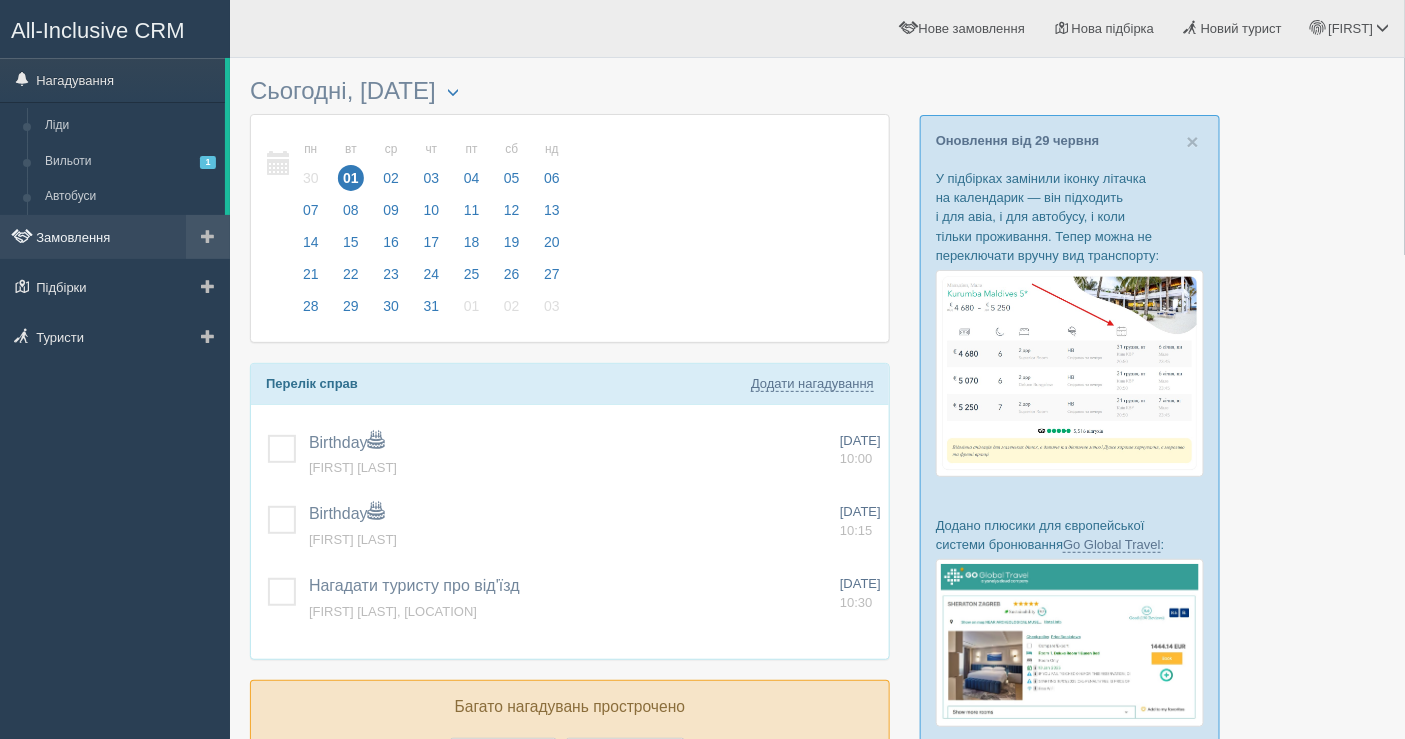 click on "Замовлення" at bounding box center [115, 237] 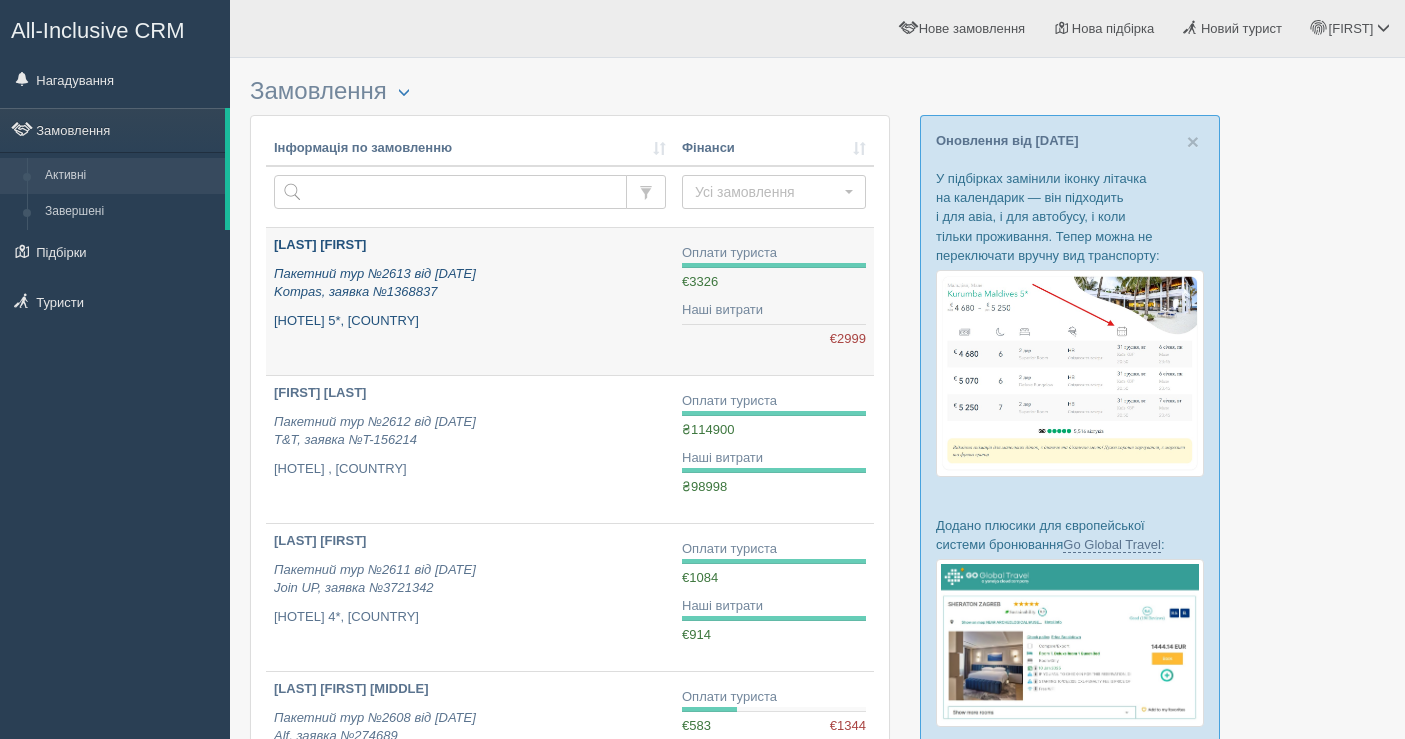 scroll, scrollTop: 0, scrollLeft: 0, axis: both 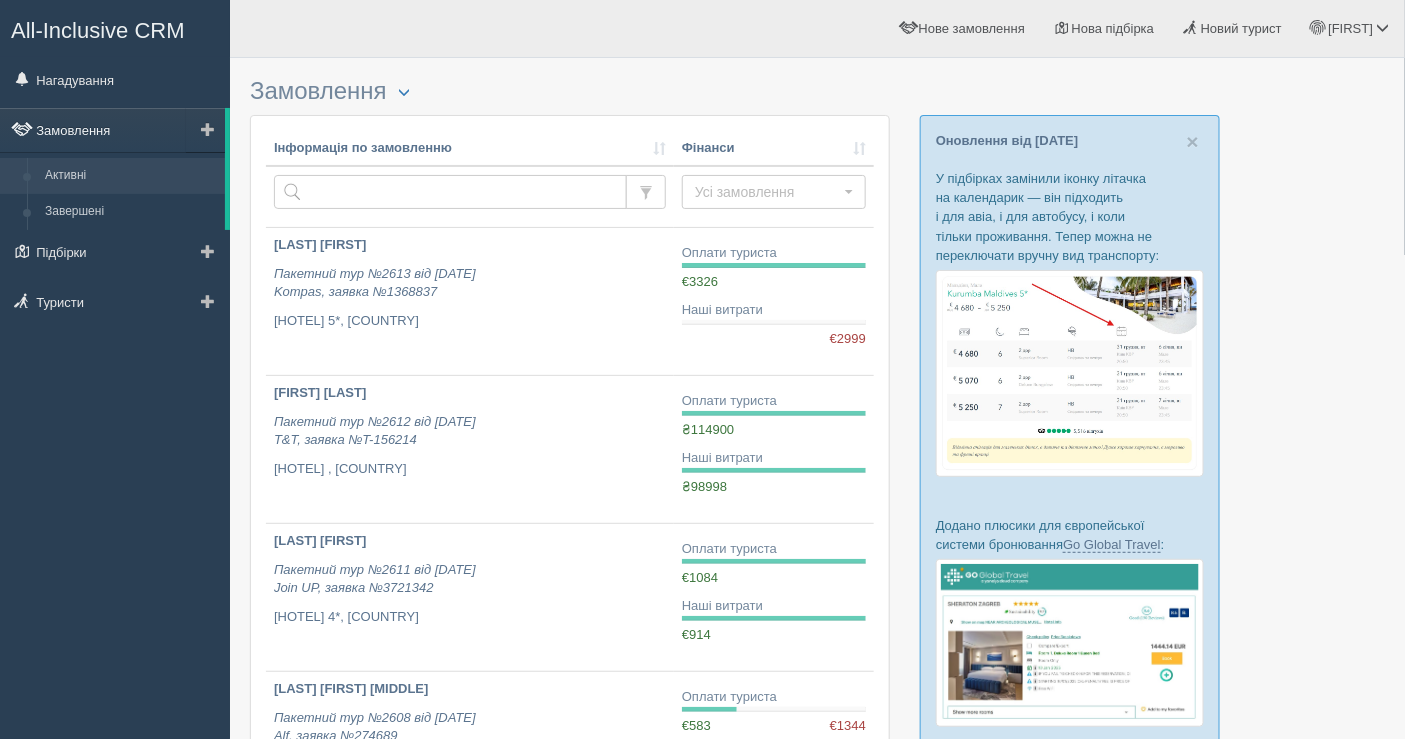 click on "Замовлення" at bounding box center (112, 130) 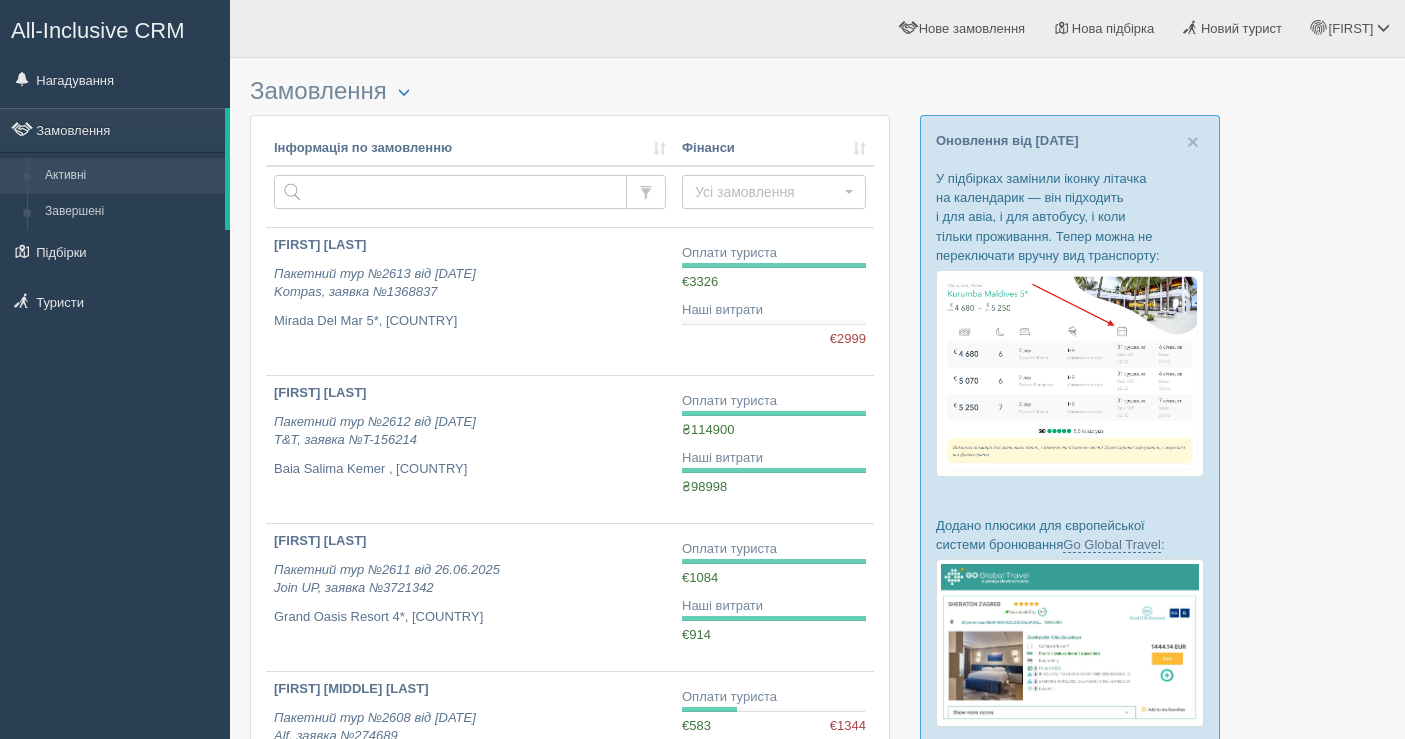 scroll, scrollTop: 0, scrollLeft: 0, axis: both 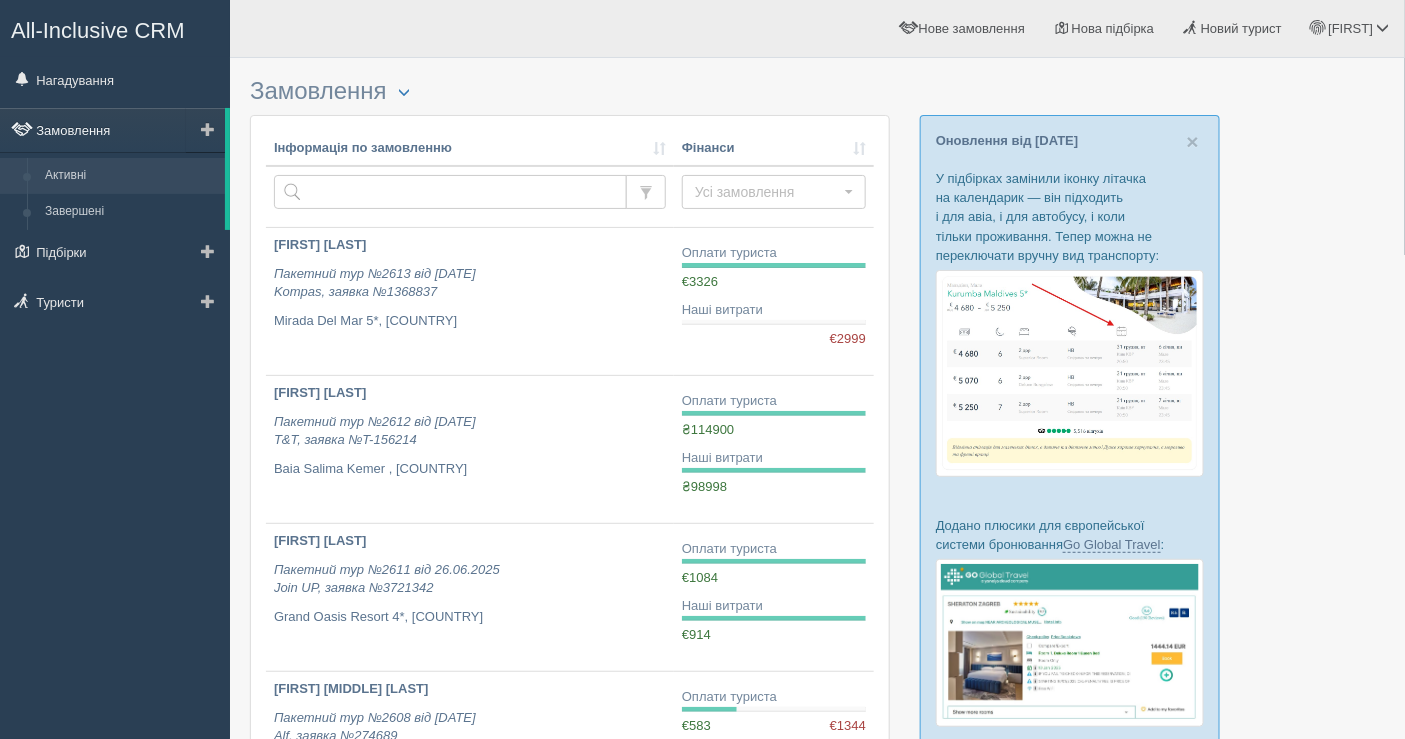 click on "Замовлення" at bounding box center (112, 130) 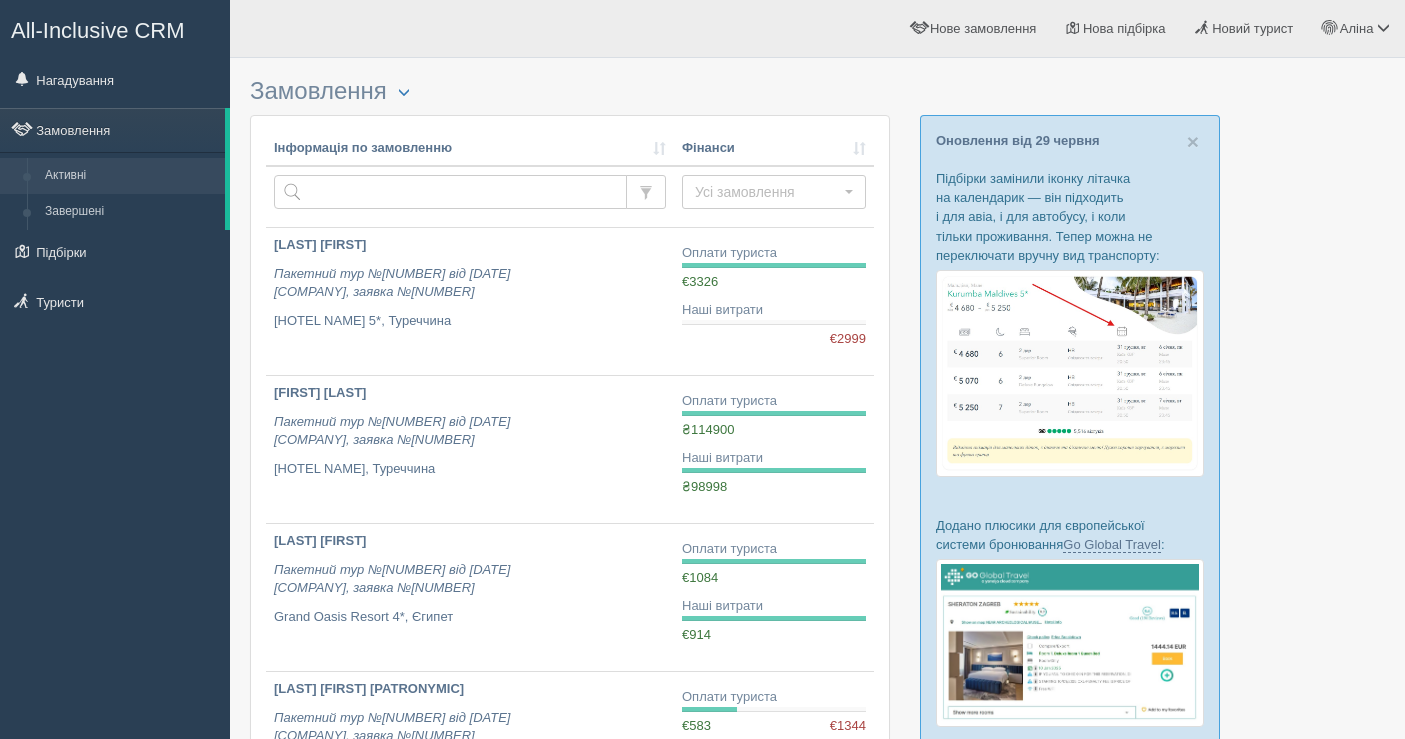 scroll, scrollTop: 0, scrollLeft: 0, axis: both 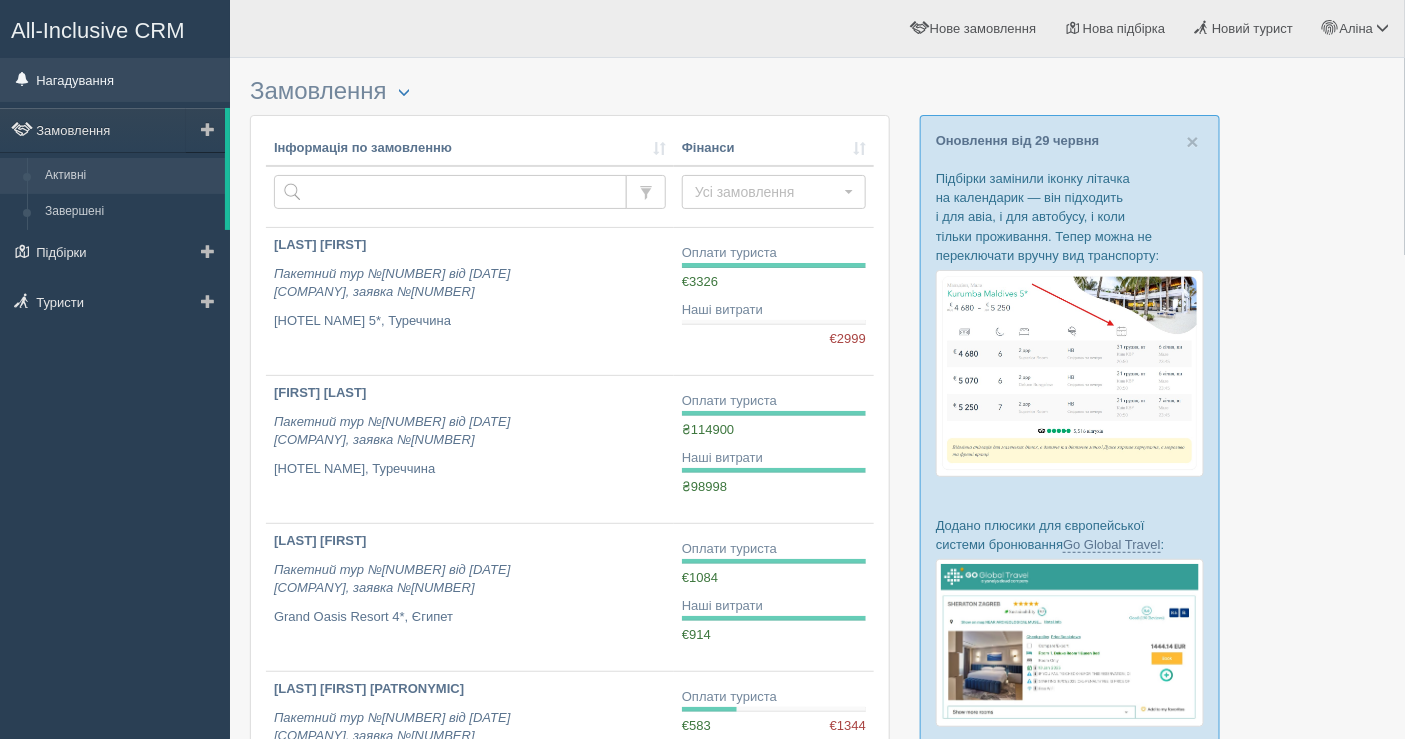click on "Нагадування" at bounding box center [115, 80] 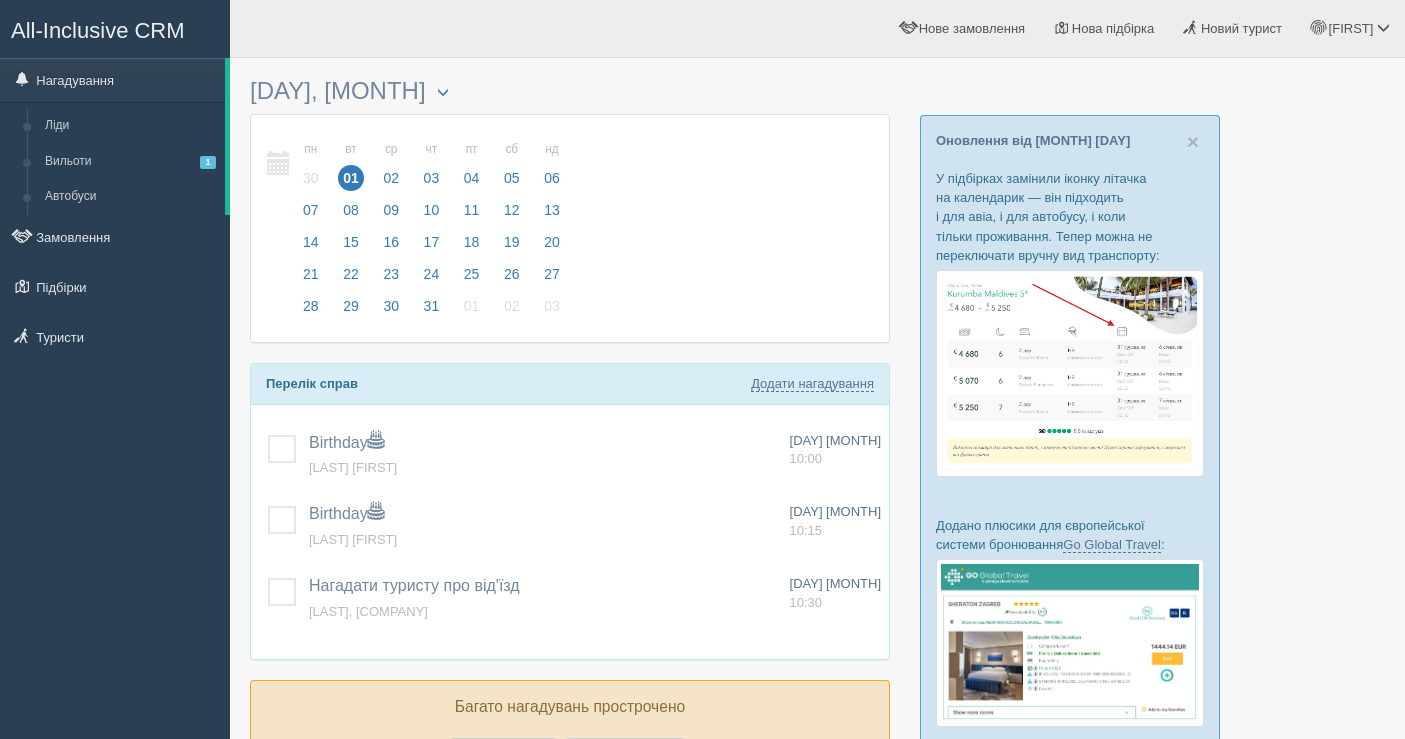 scroll, scrollTop: 0, scrollLeft: 0, axis: both 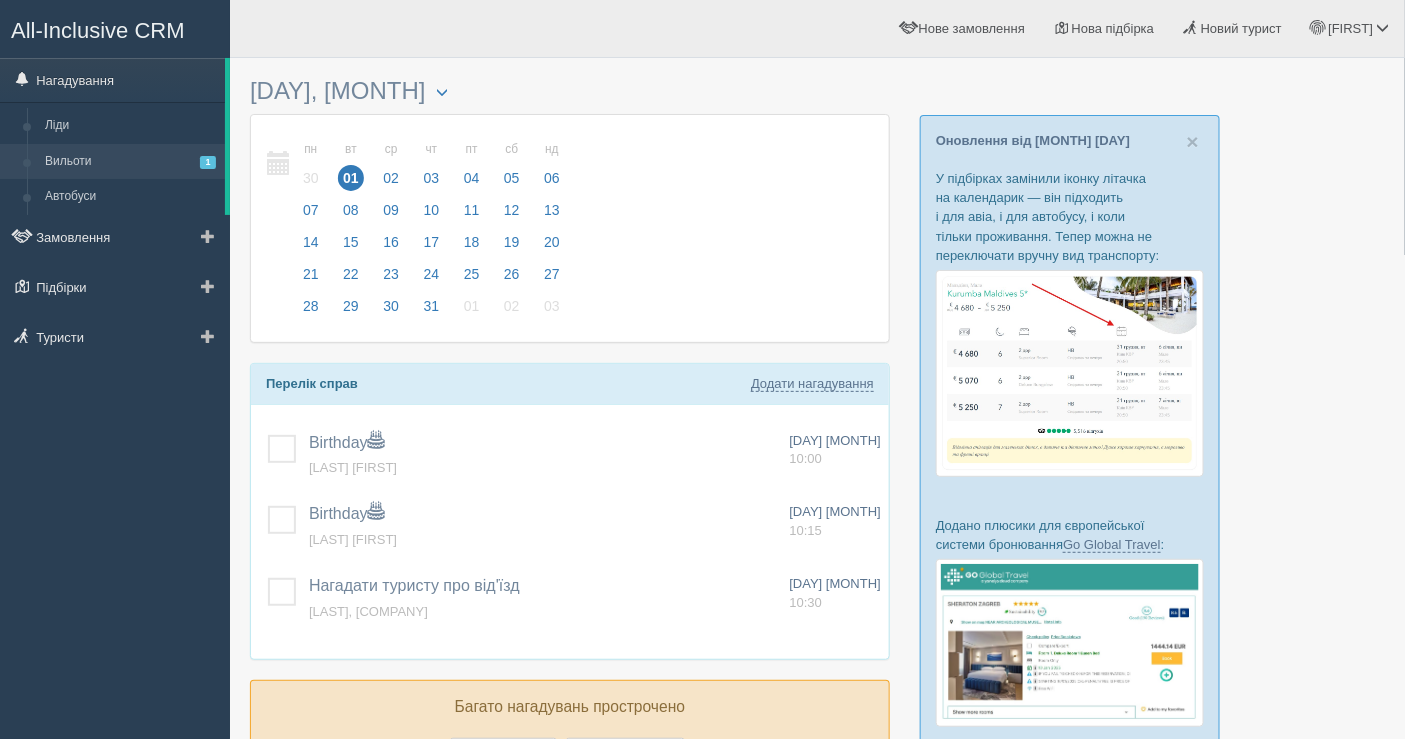 click on "Вильоти 1" at bounding box center [130, 162] 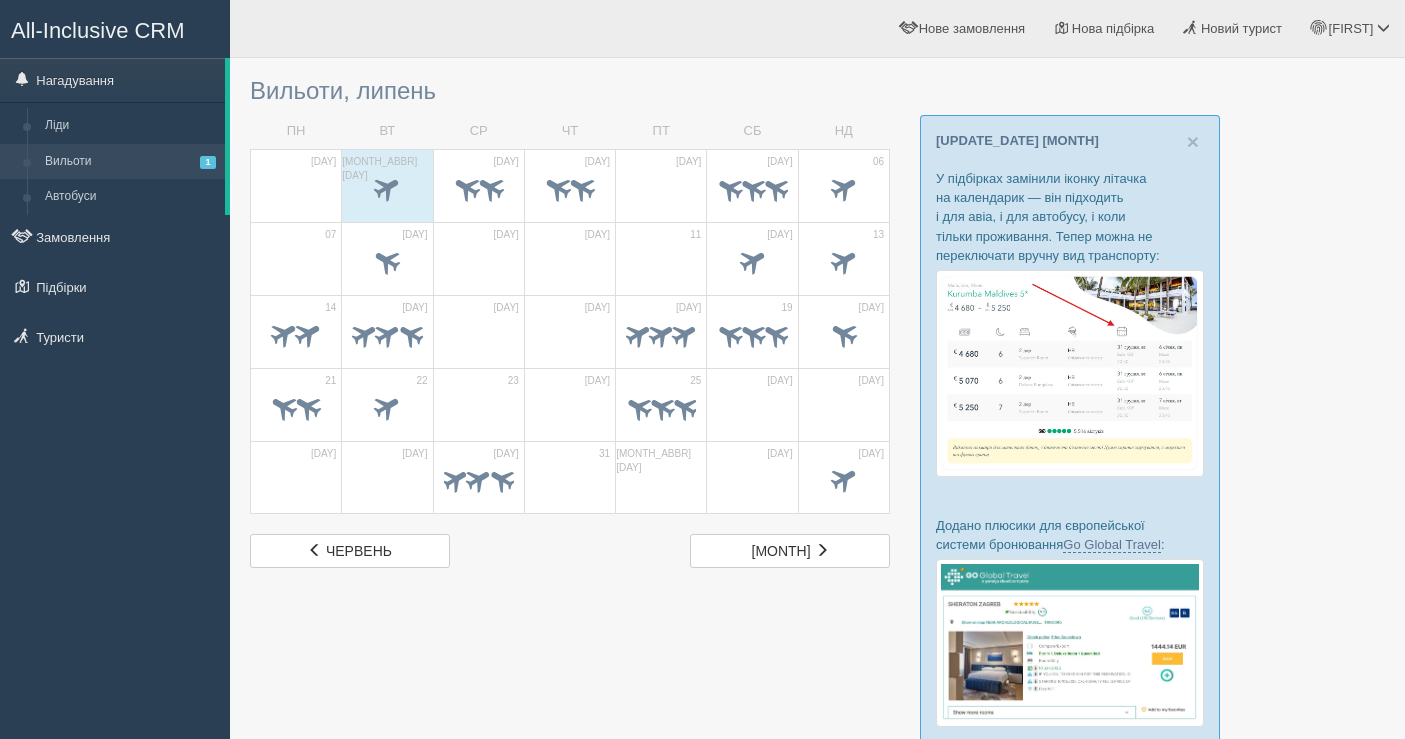 scroll, scrollTop: 0, scrollLeft: 0, axis: both 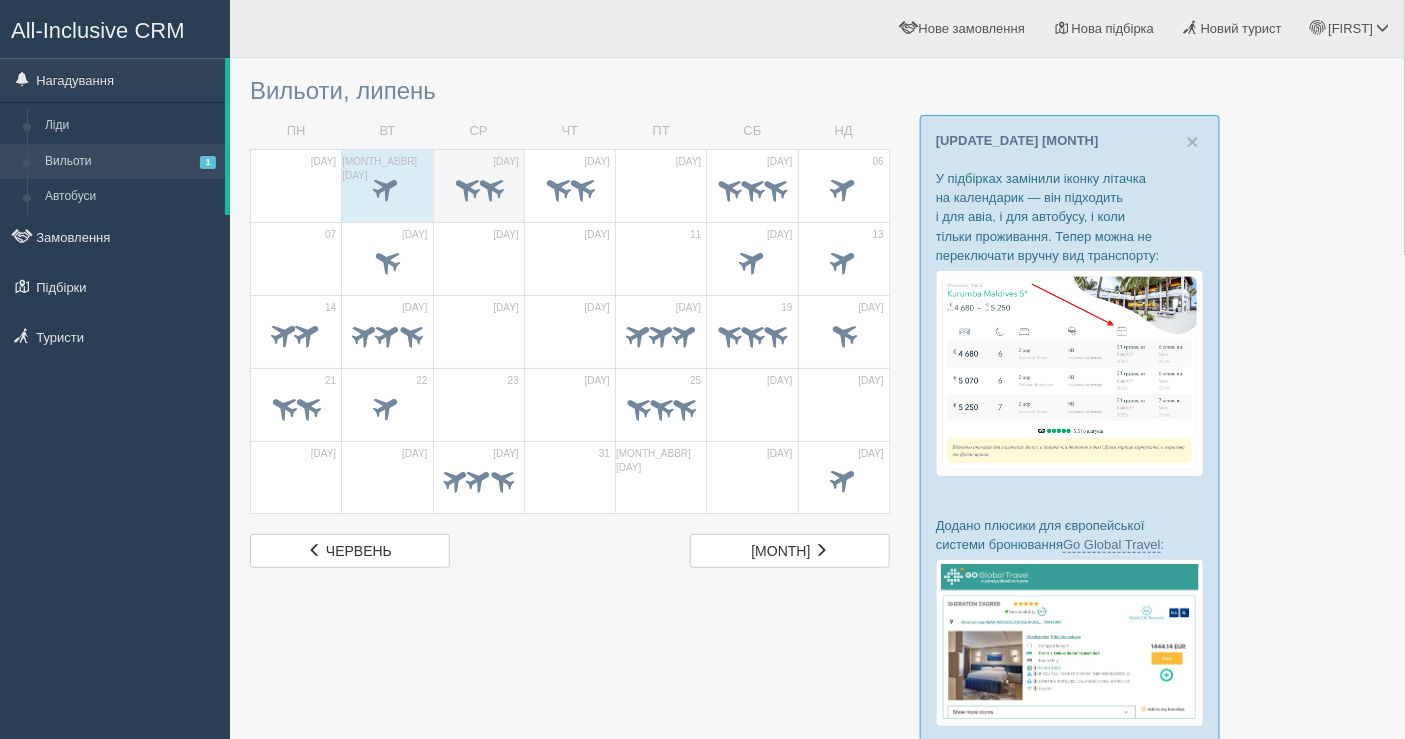 click at bounding box center (490, 187) 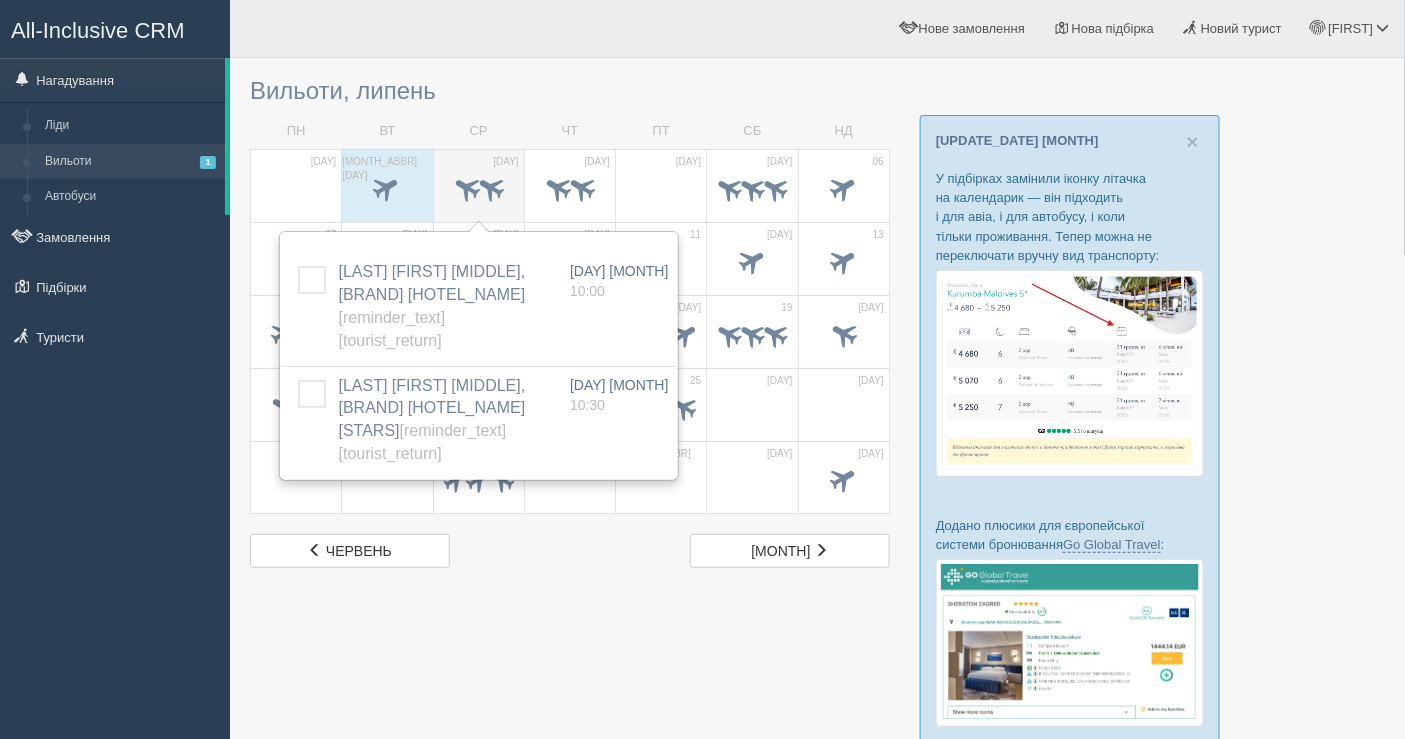 click at bounding box center (490, 187) 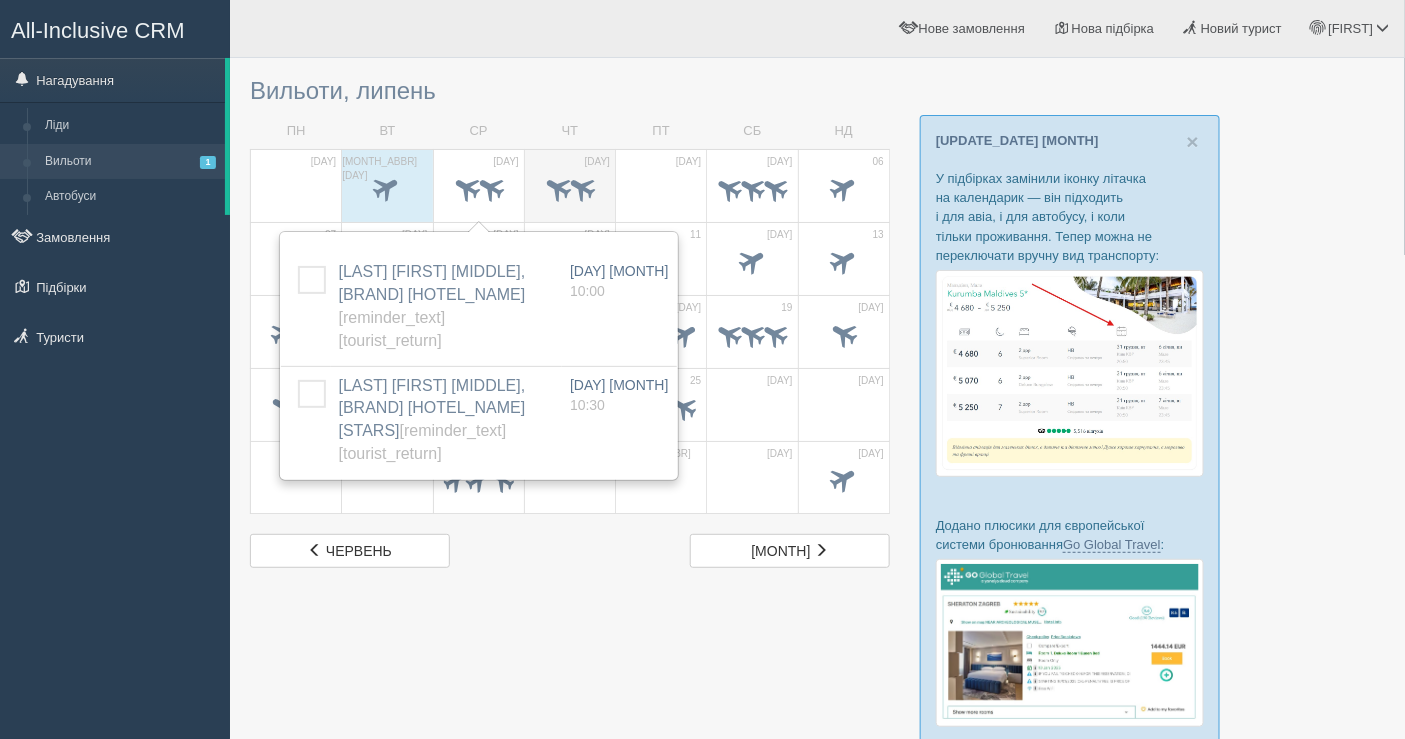 click at bounding box center (582, 187) 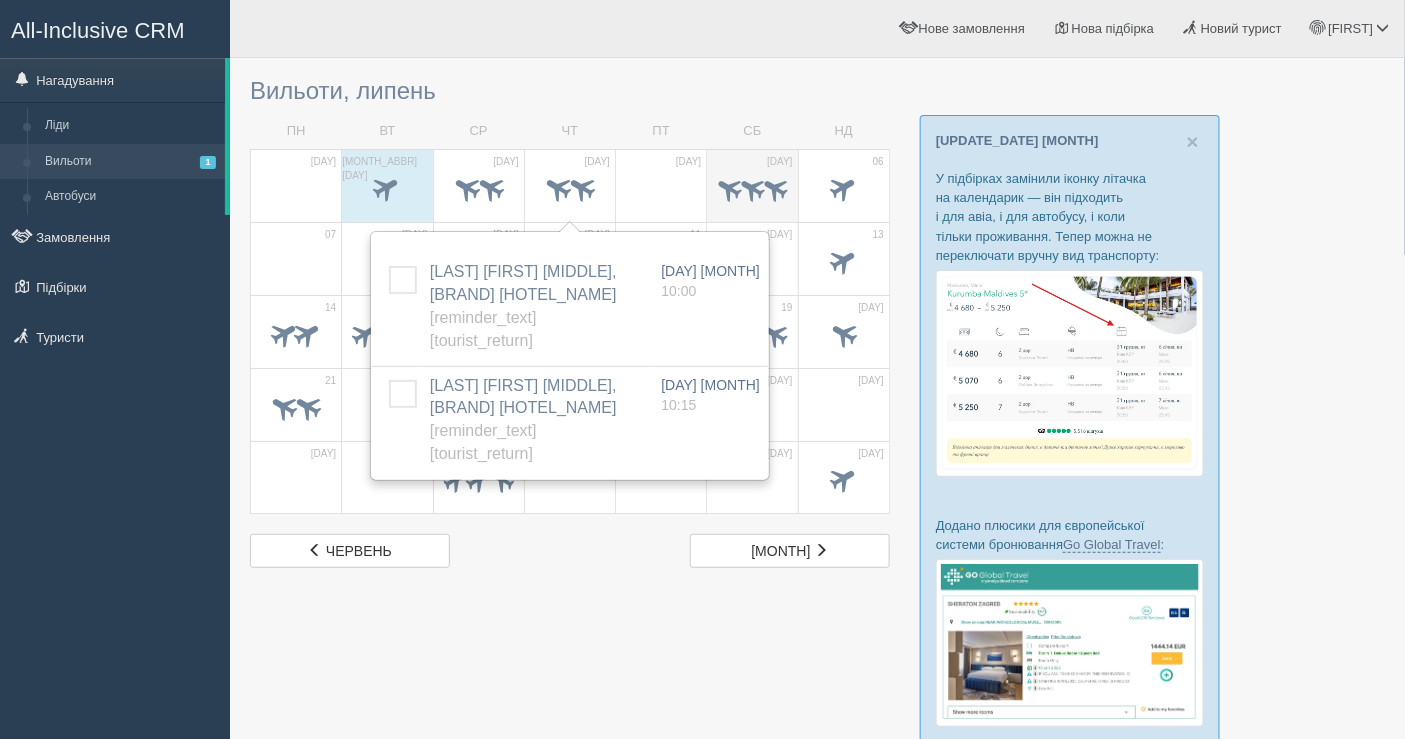 click at bounding box center (729, 187) 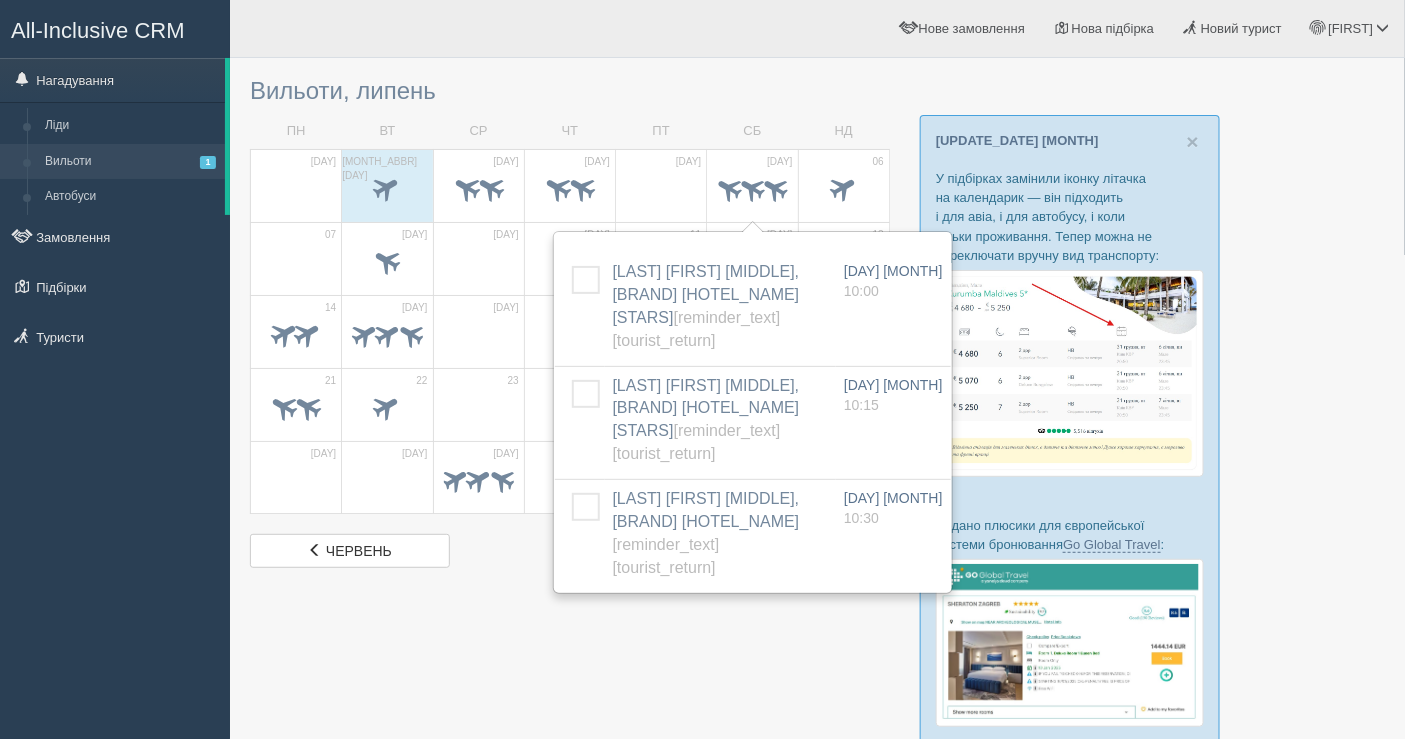 click on "All-Inclusive CRM
Нагадування
Ліди
Вильоти 1
Автобуси" at bounding box center (115, 369) 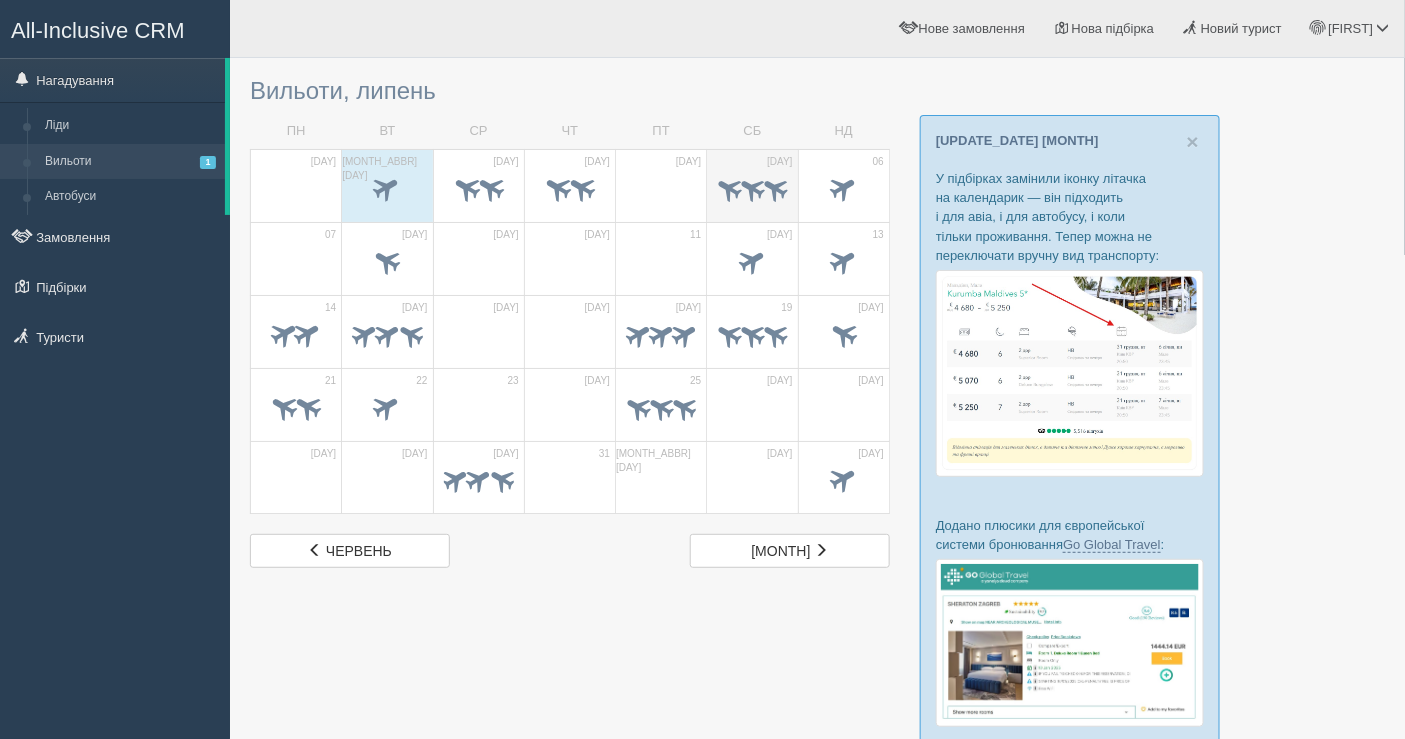 click at bounding box center [729, 187] 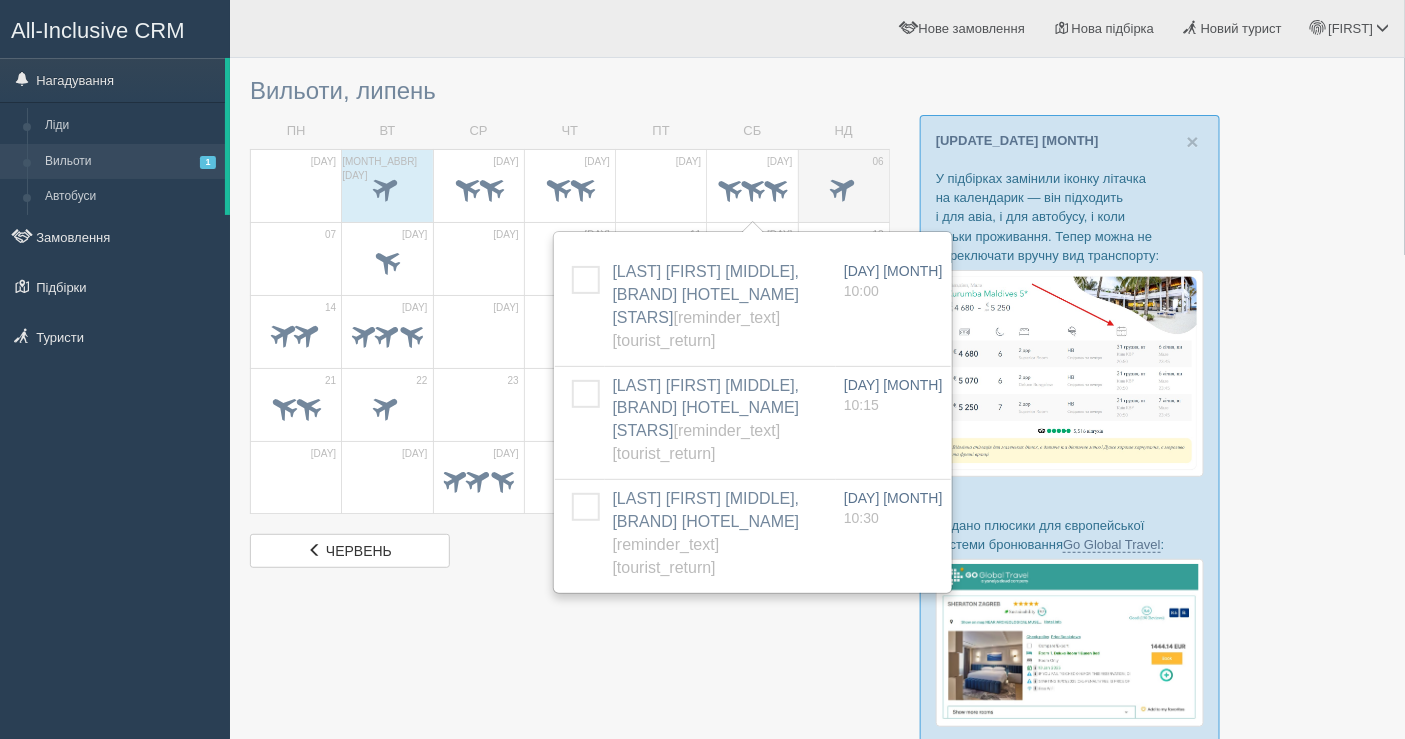 click at bounding box center [843, 187] 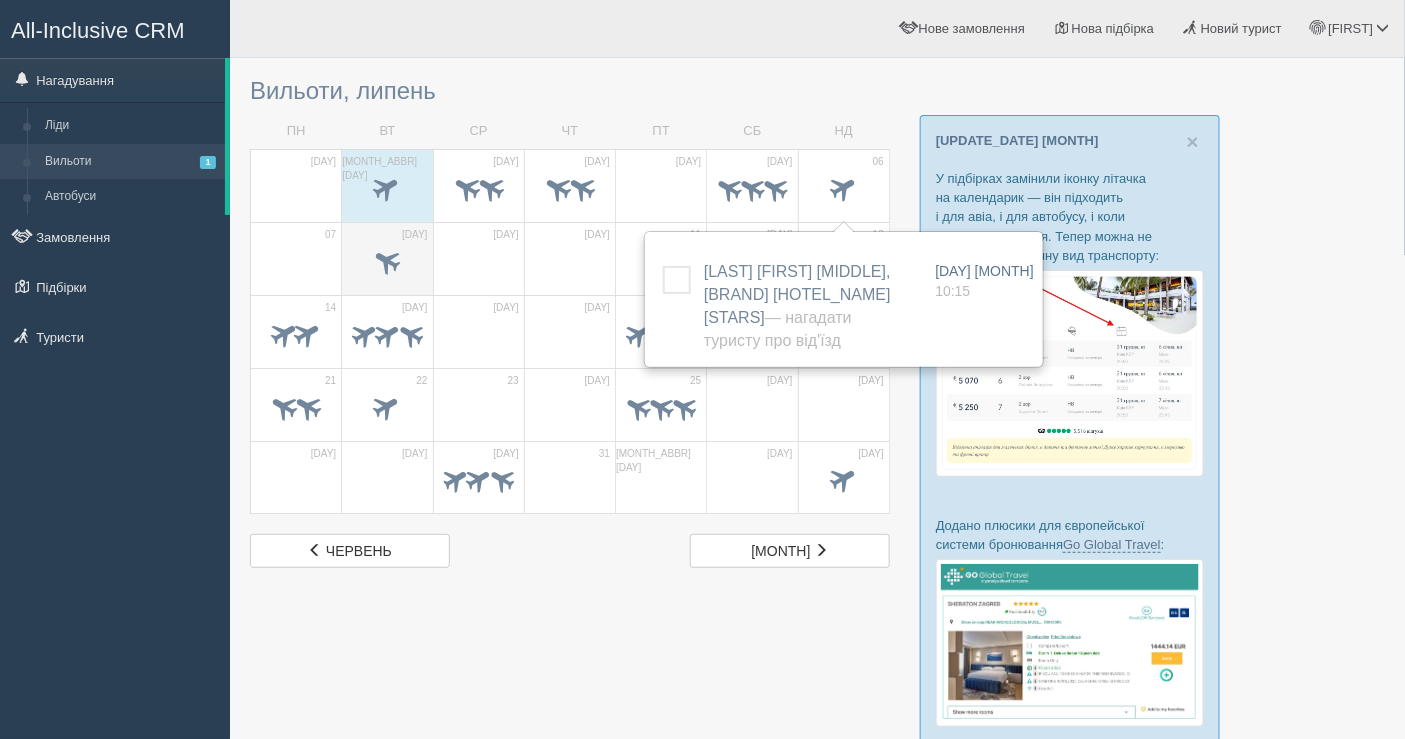 click at bounding box center [387, 191] 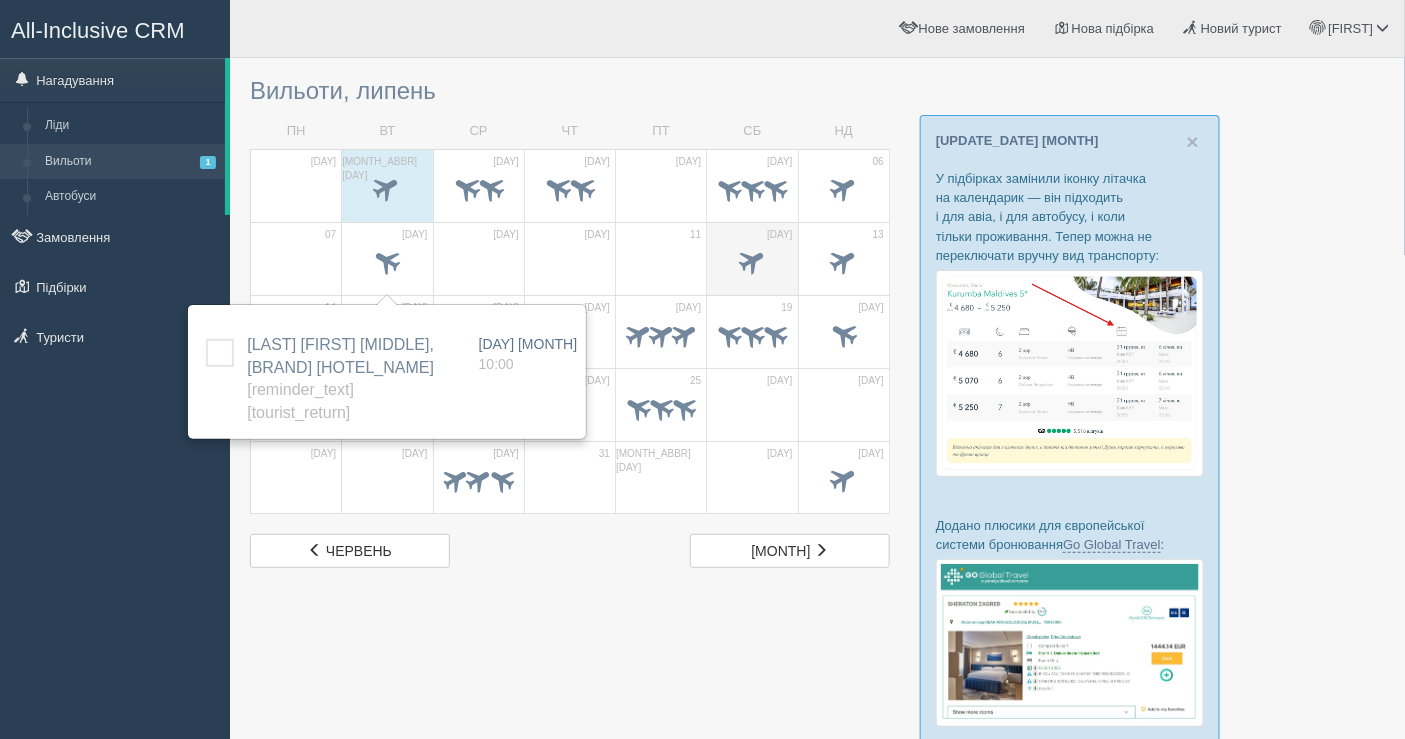 click at bounding box center (387, 191) 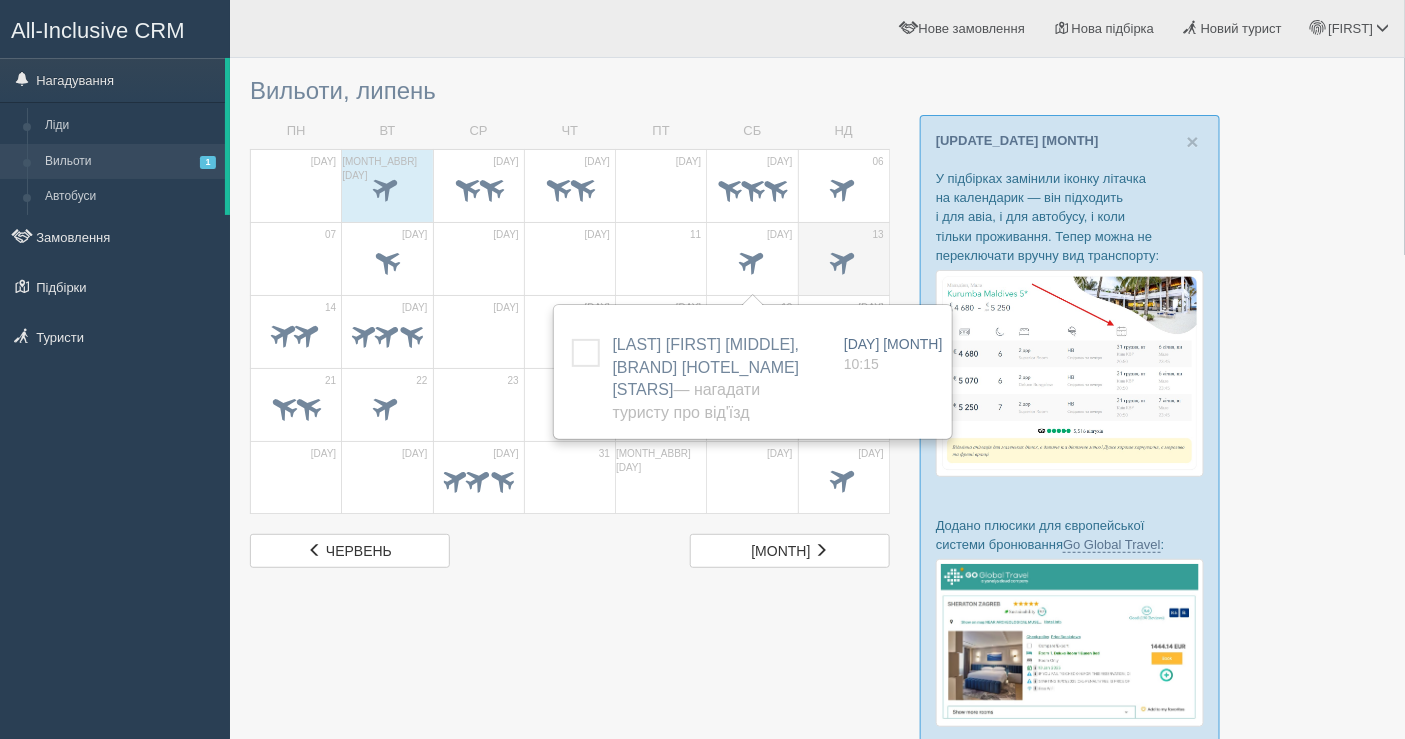 click at bounding box center [843, 260] 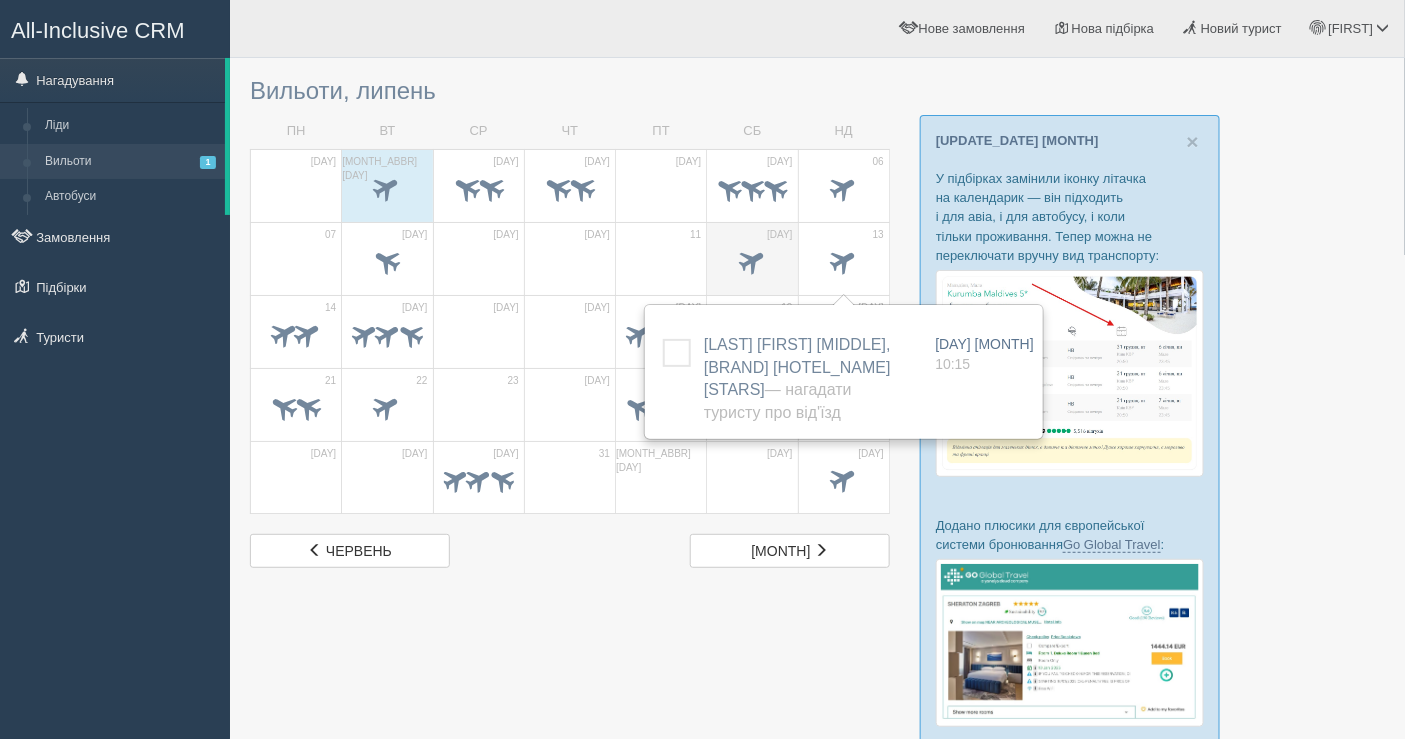 click at bounding box center (387, 191) 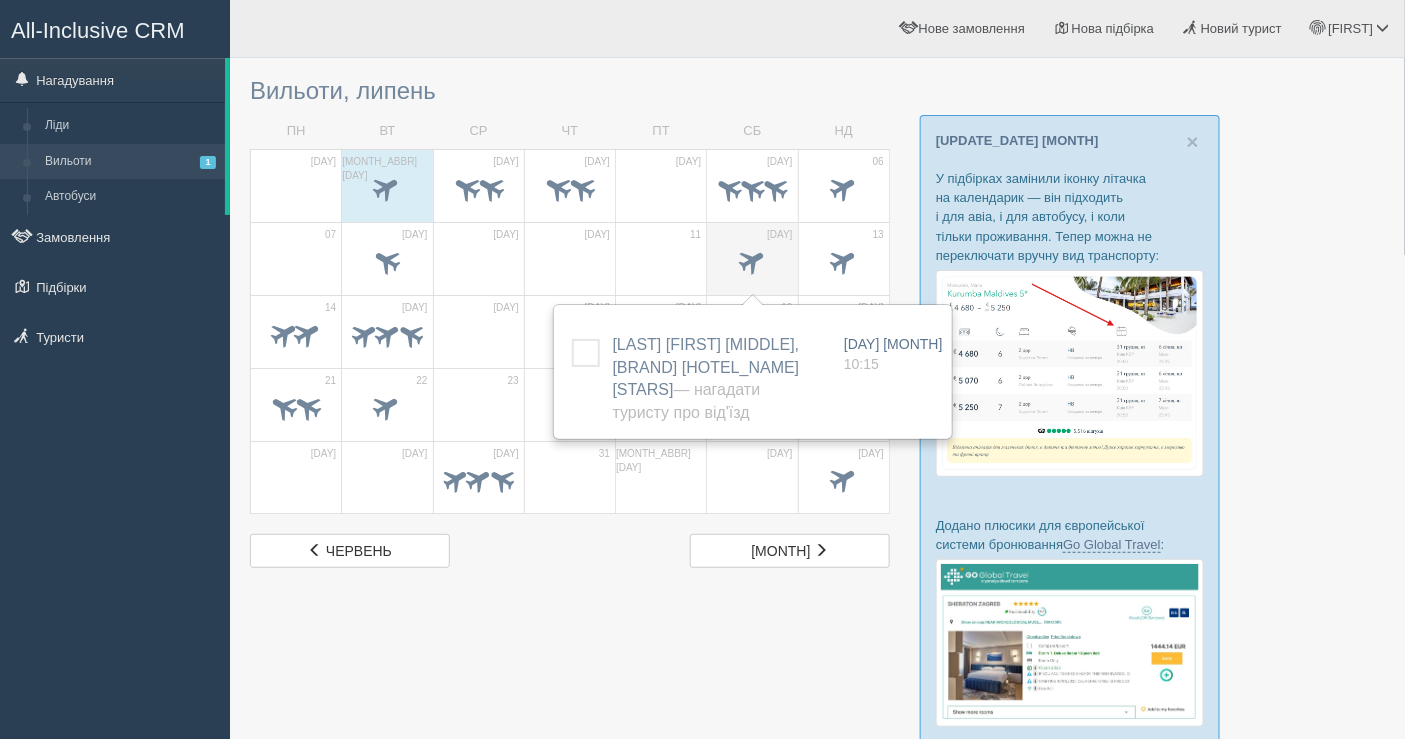 click at bounding box center (752, 260) 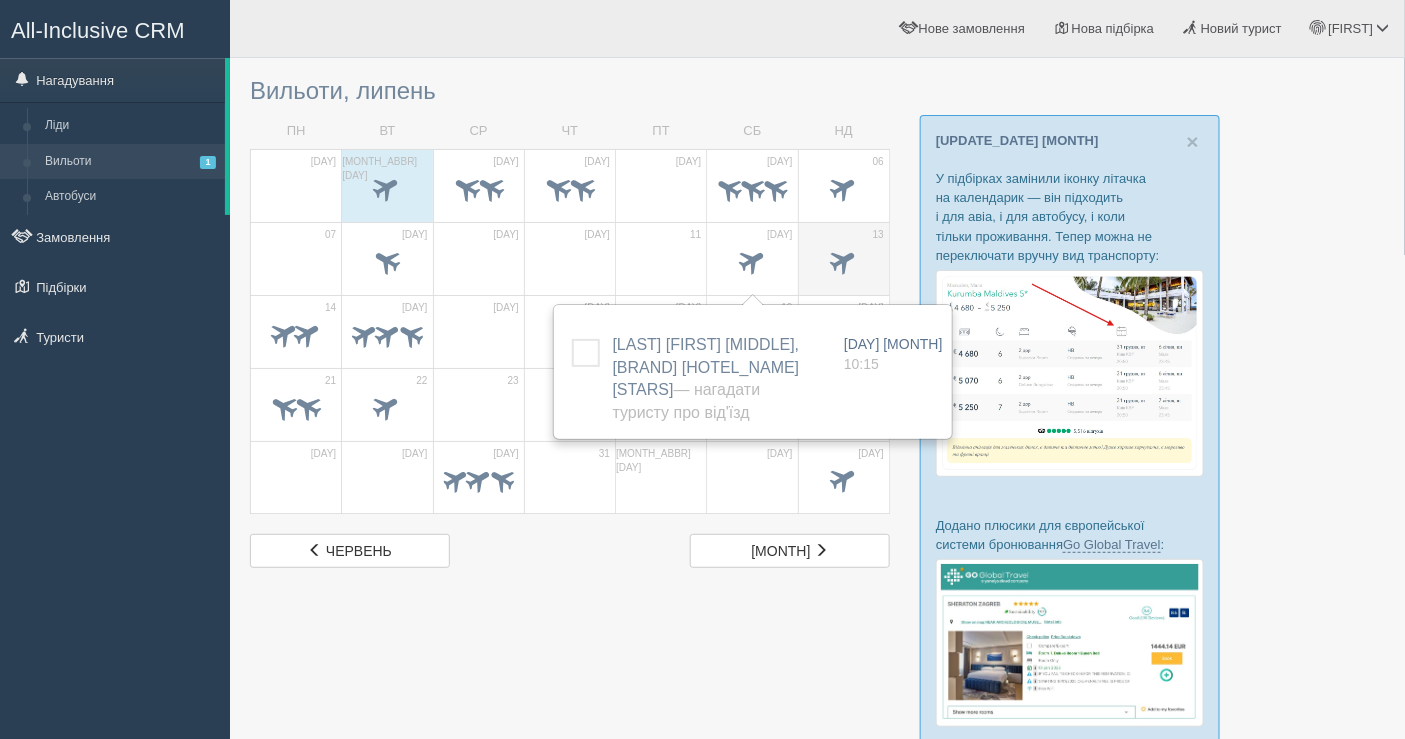 click at bounding box center (387, 191) 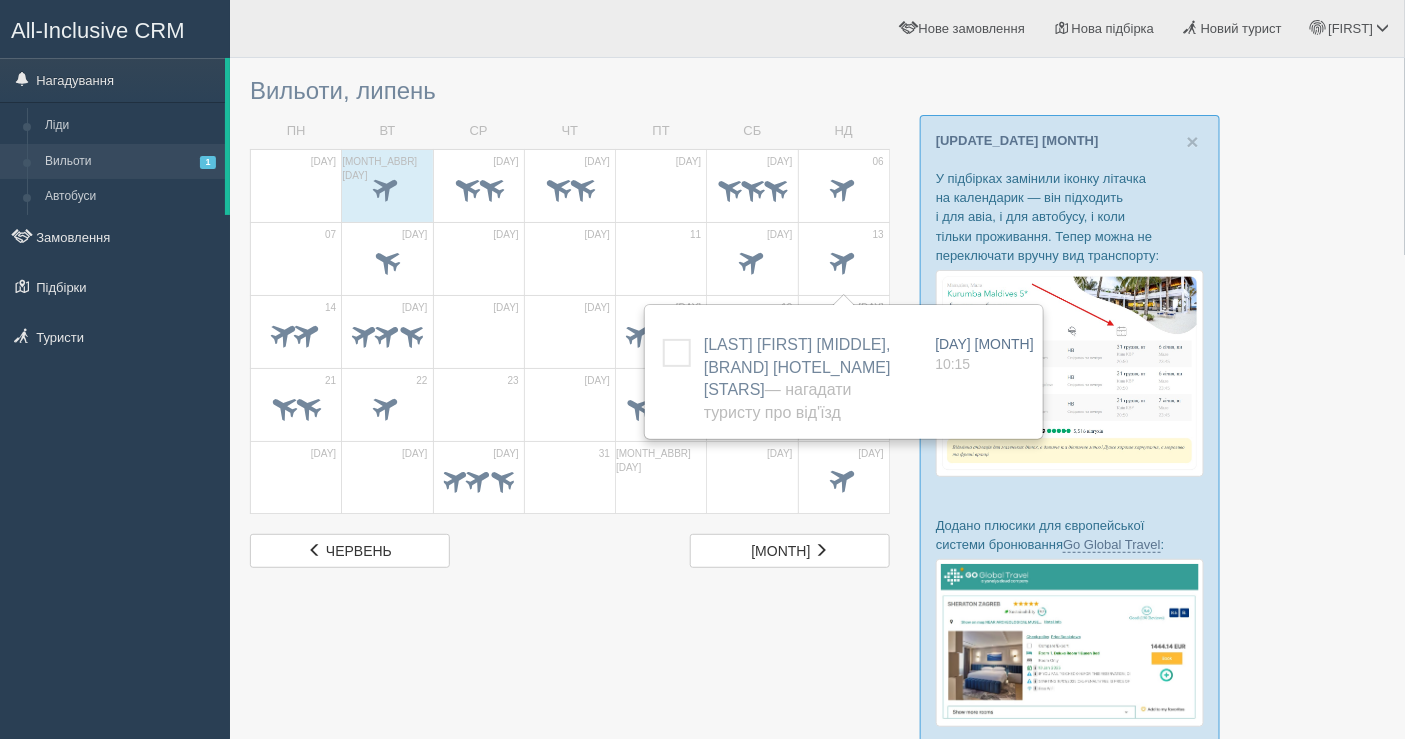 click on "Вильоти, липень
ПН
ВТ
СР
ЧТ
ПТ
СБ
НД
30
лип.                                01
02
03" at bounding box center (817, 528) 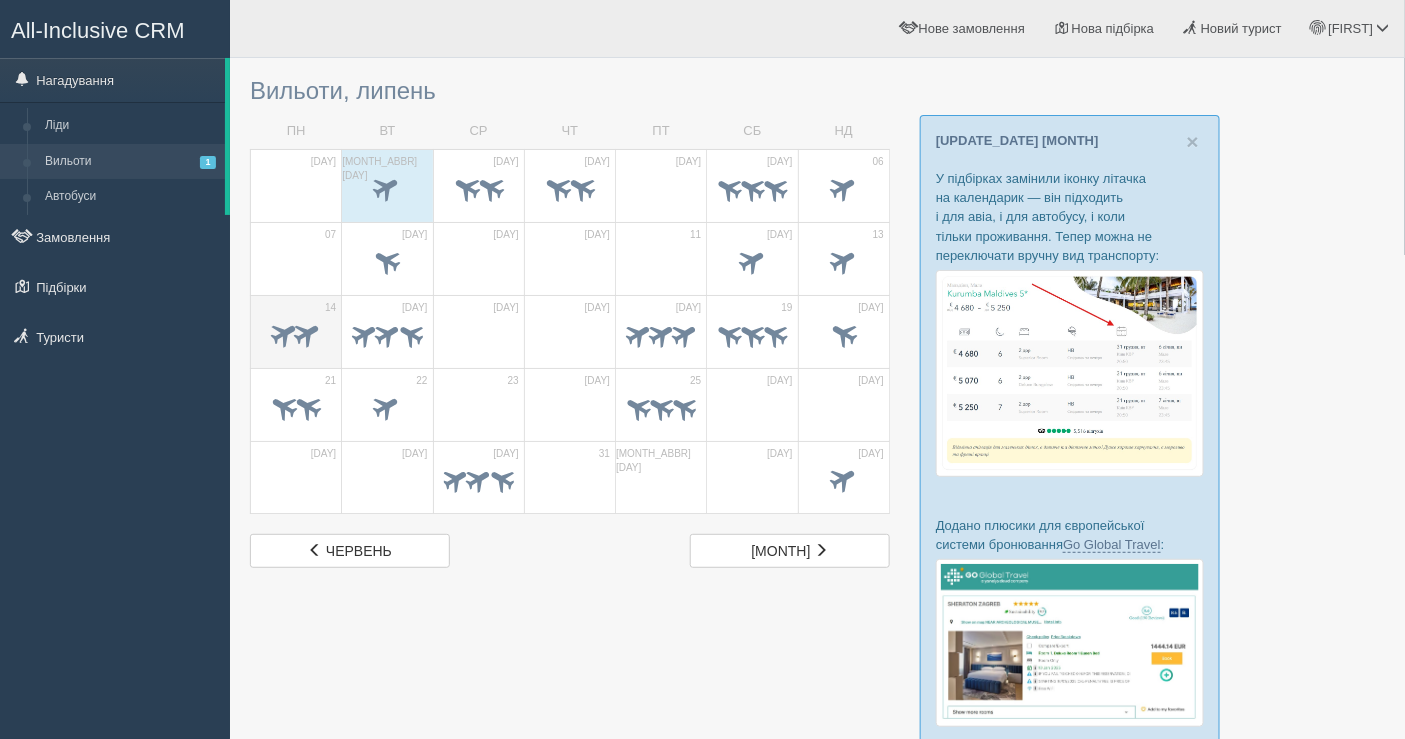 click at bounding box center [284, 333] 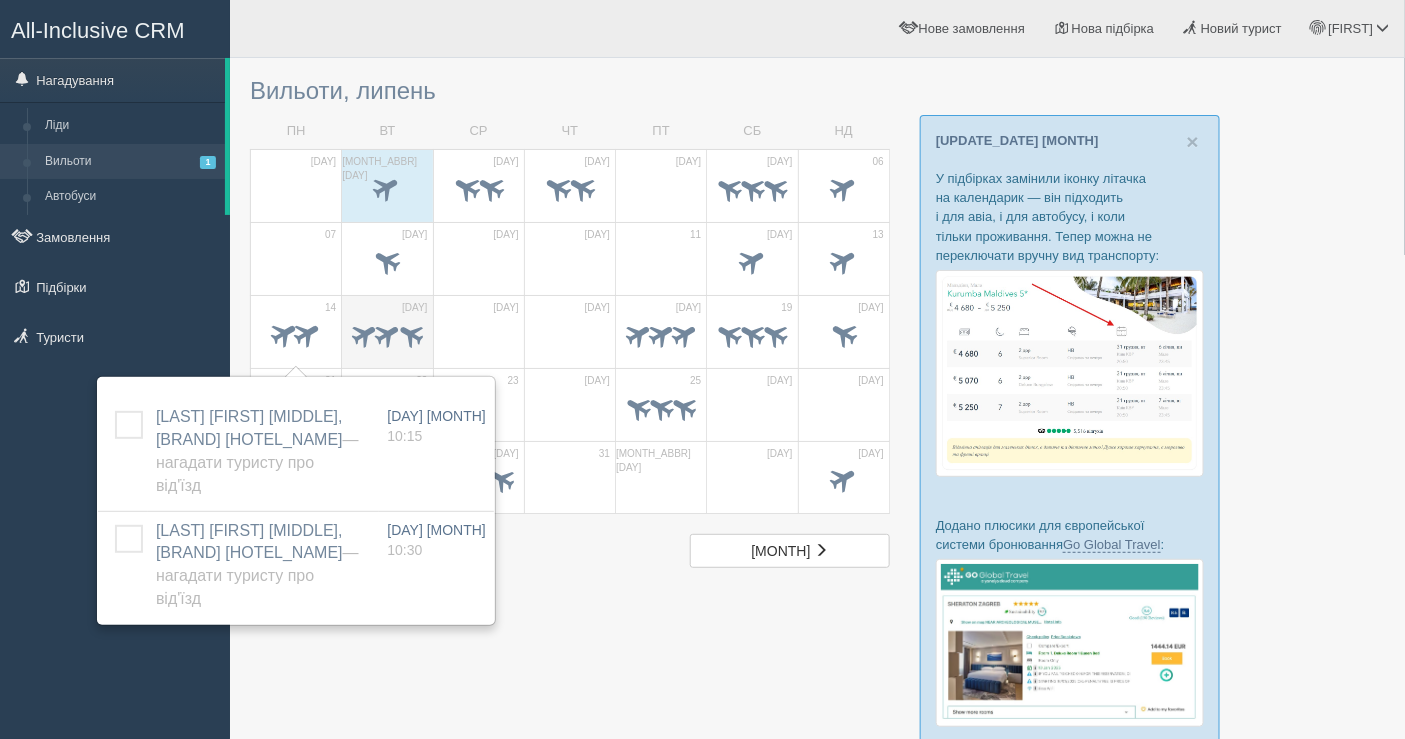 click at bounding box center [387, 333] 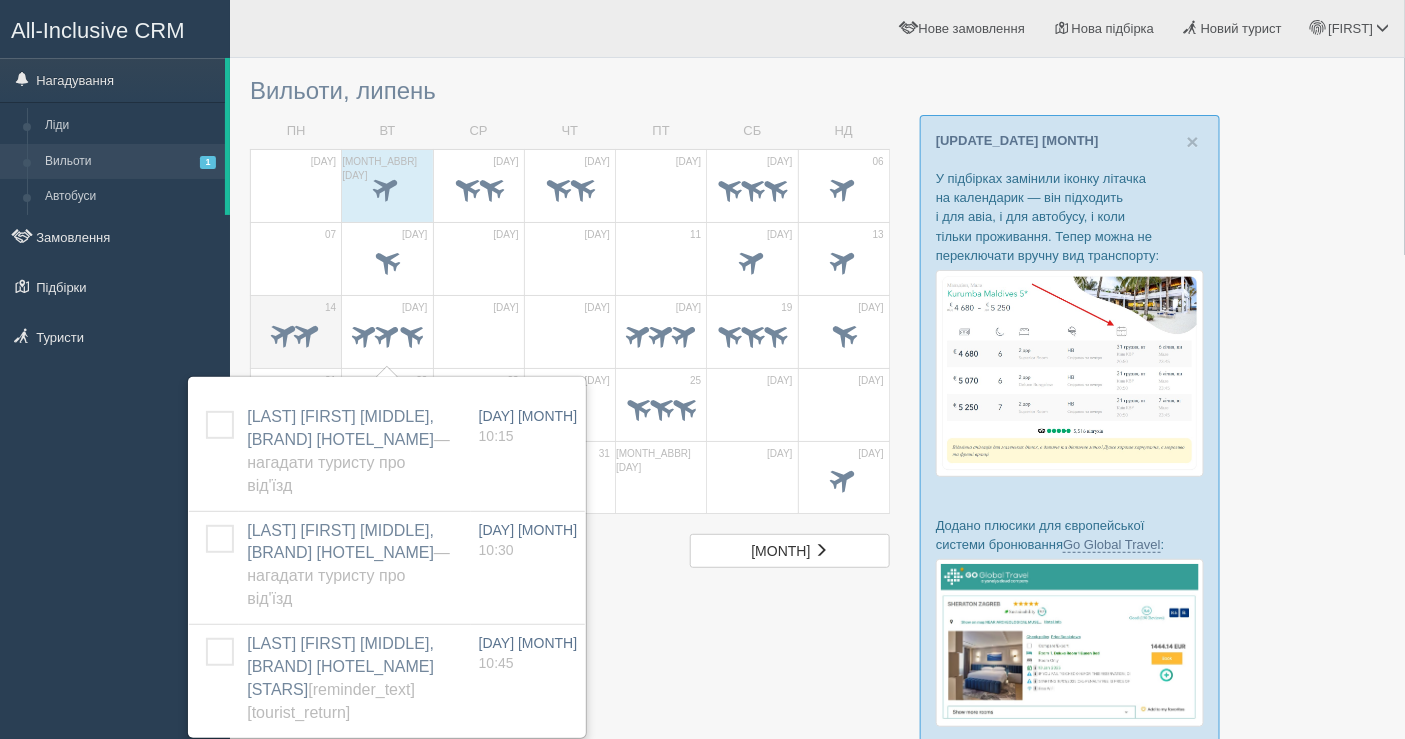 click at bounding box center [308, 333] 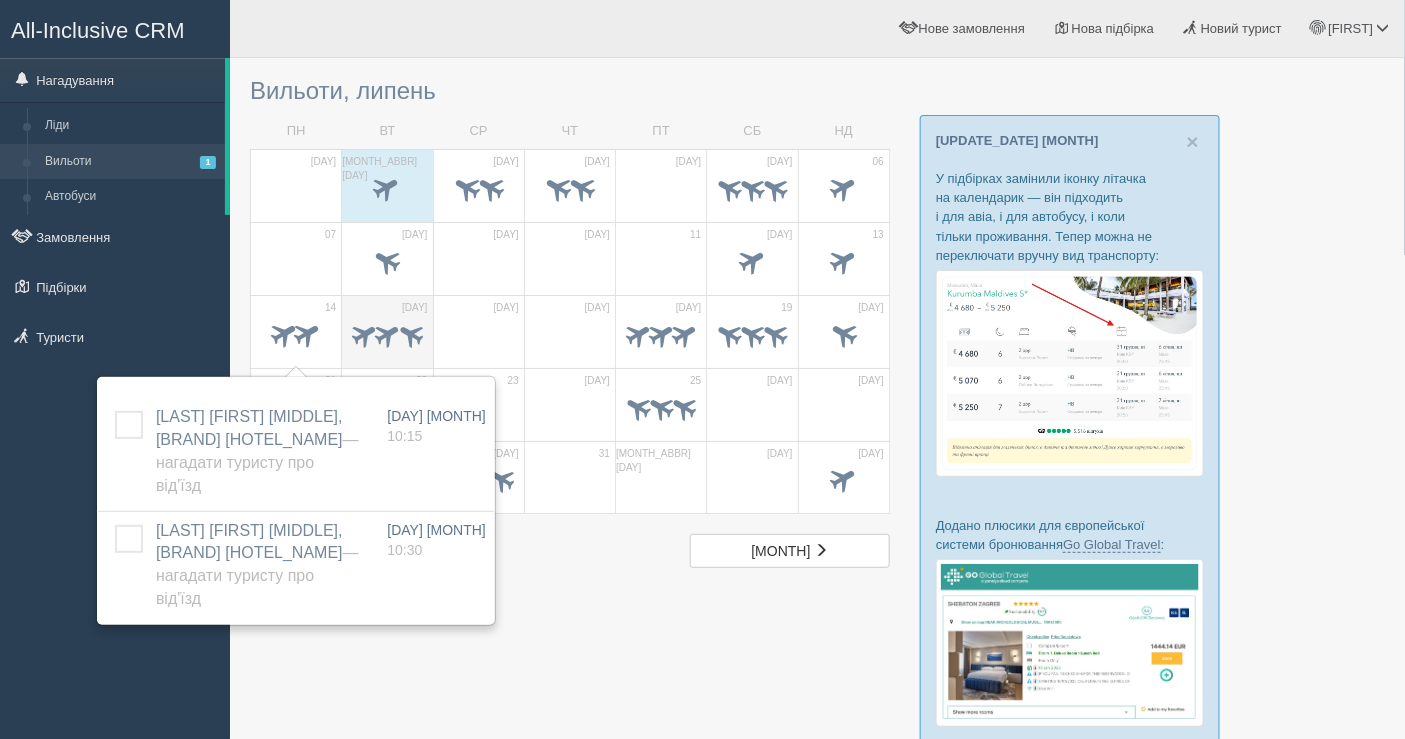 click at bounding box center (364, 333) 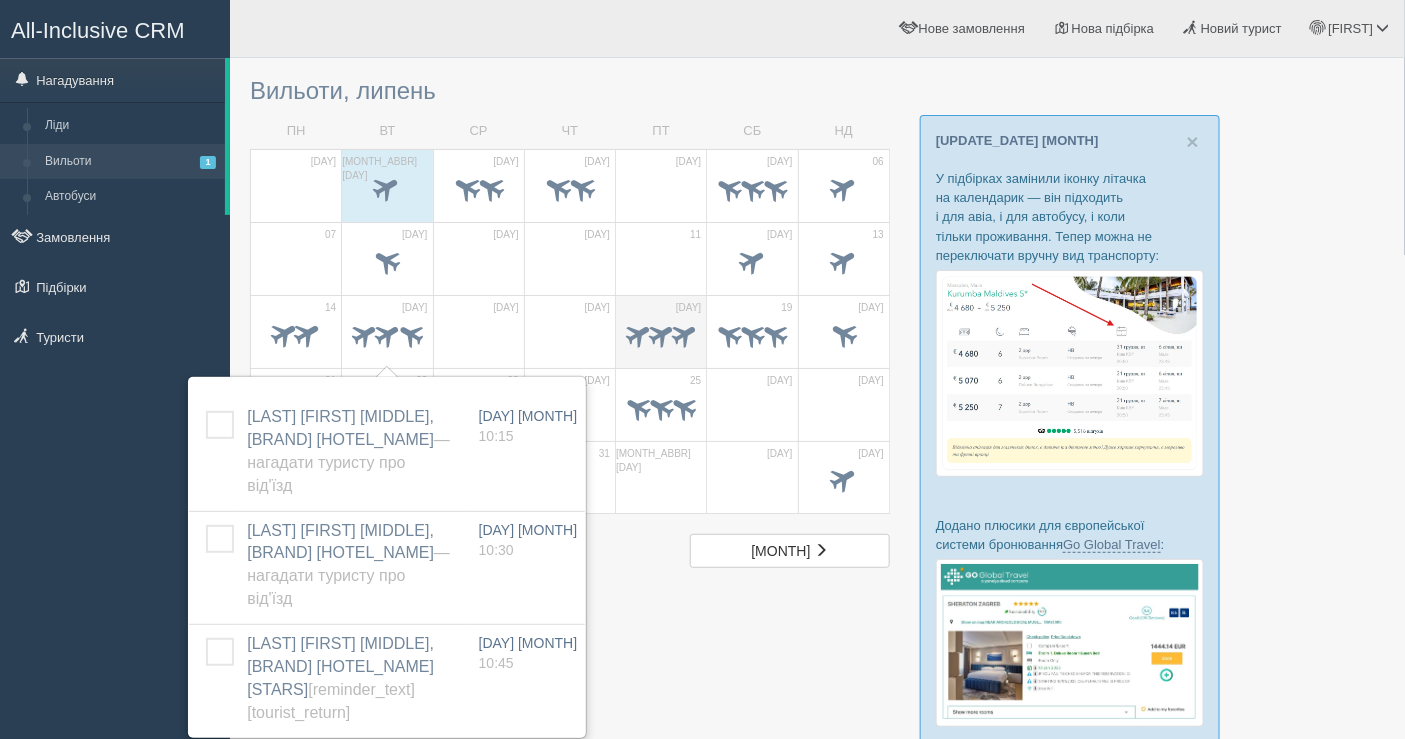 click at bounding box center (638, 333) 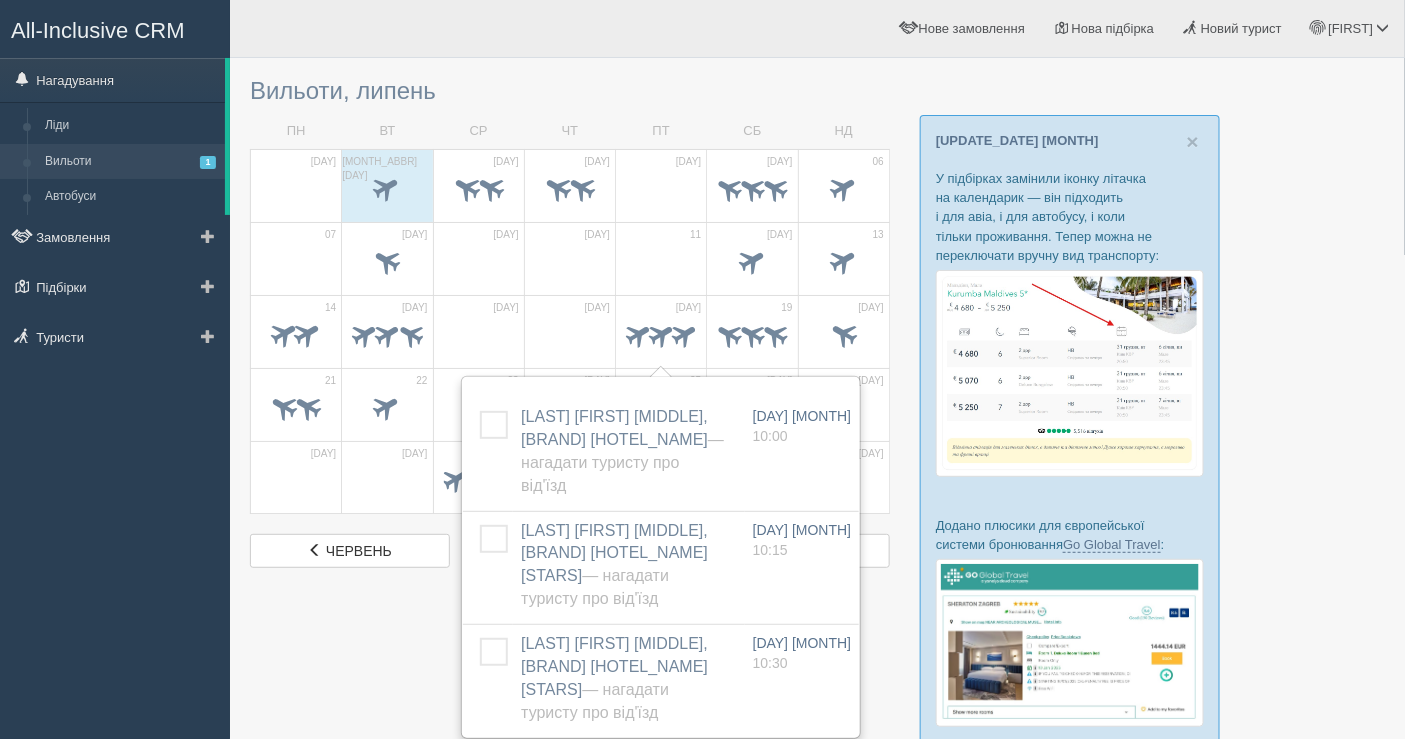 click on "Вильоти 1" at bounding box center [130, 162] 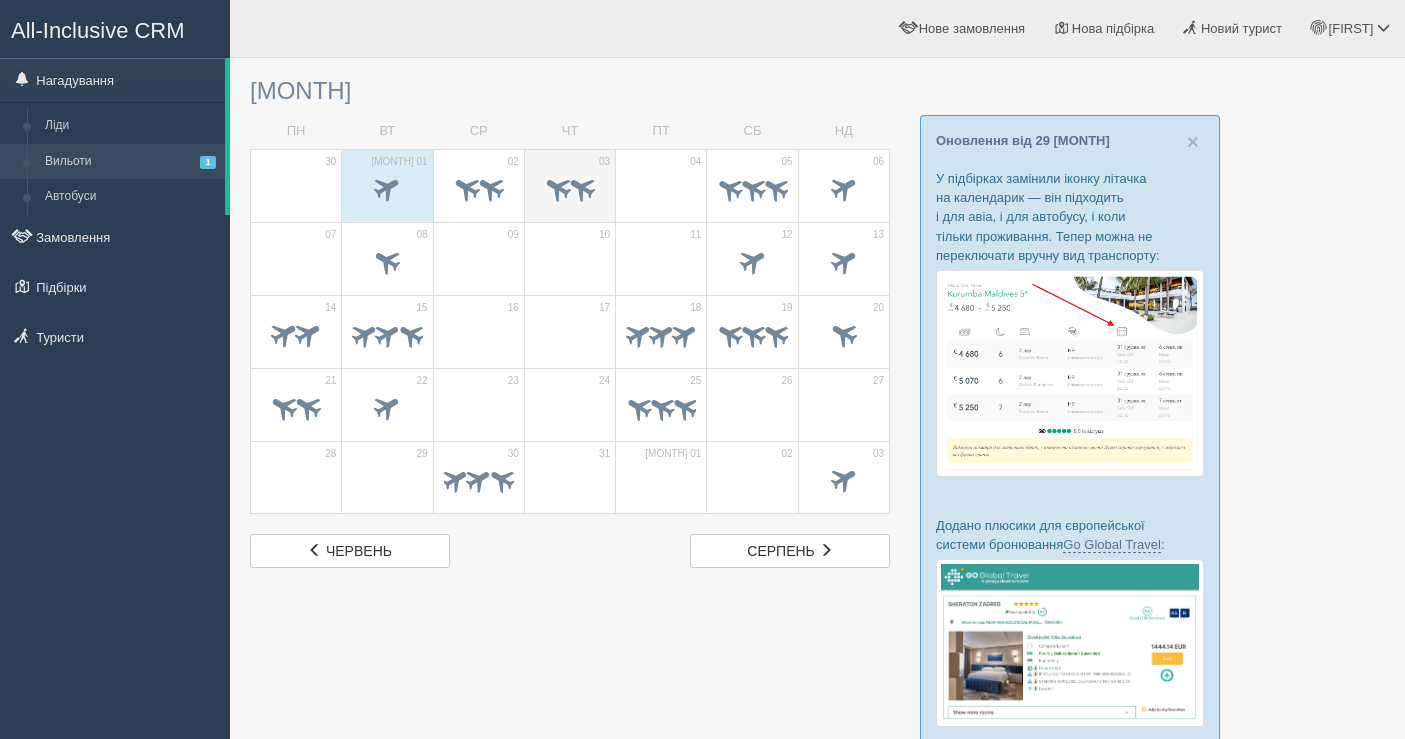 scroll, scrollTop: 0, scrollLeft: 0, axis: both 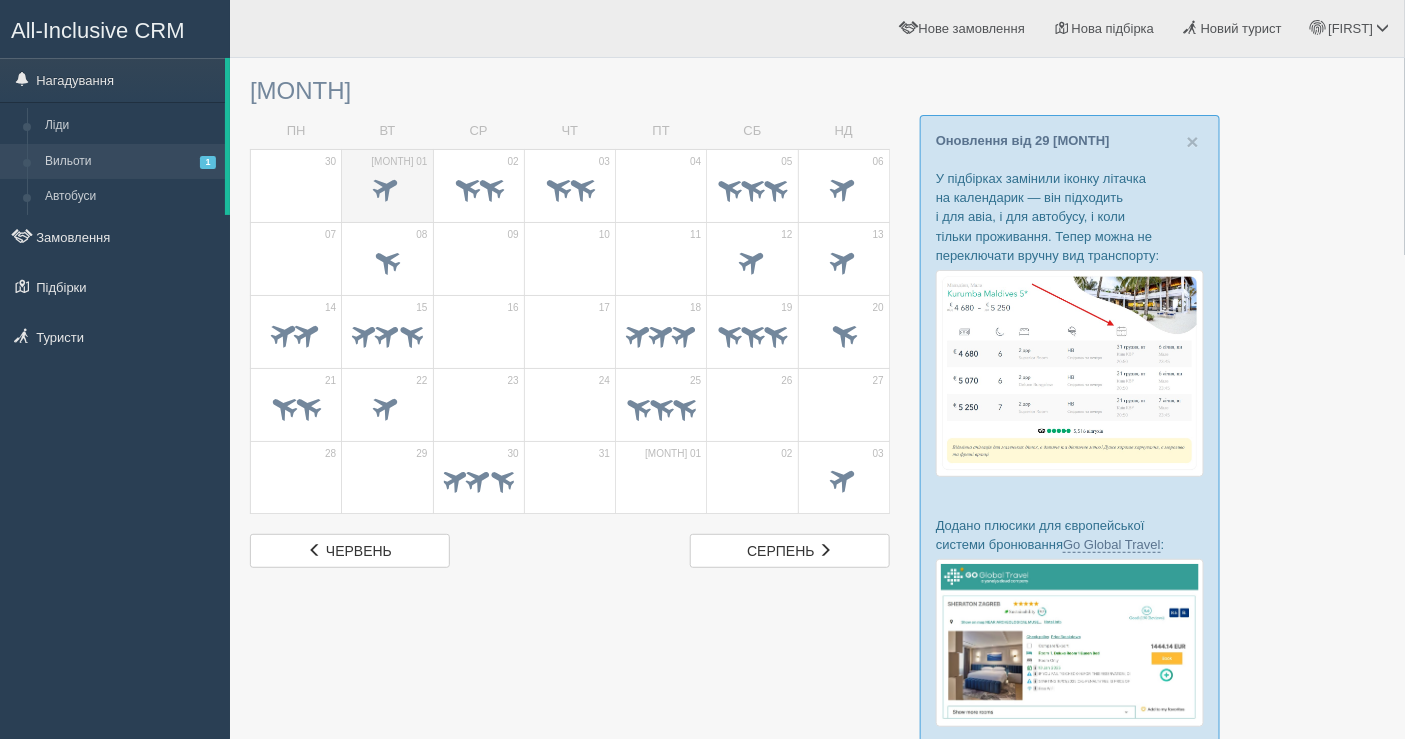 click at bounding box center [387, 187] 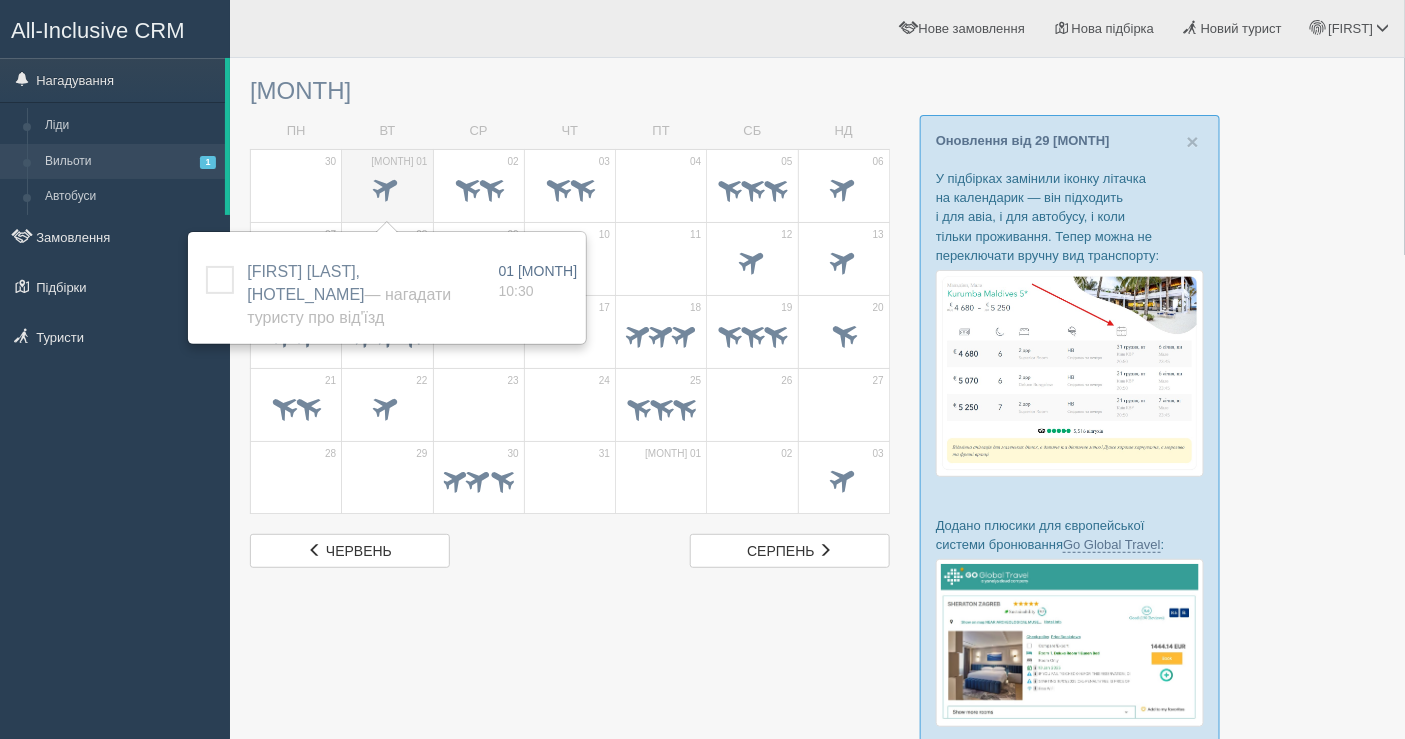 click at bounding box center [387, 187] 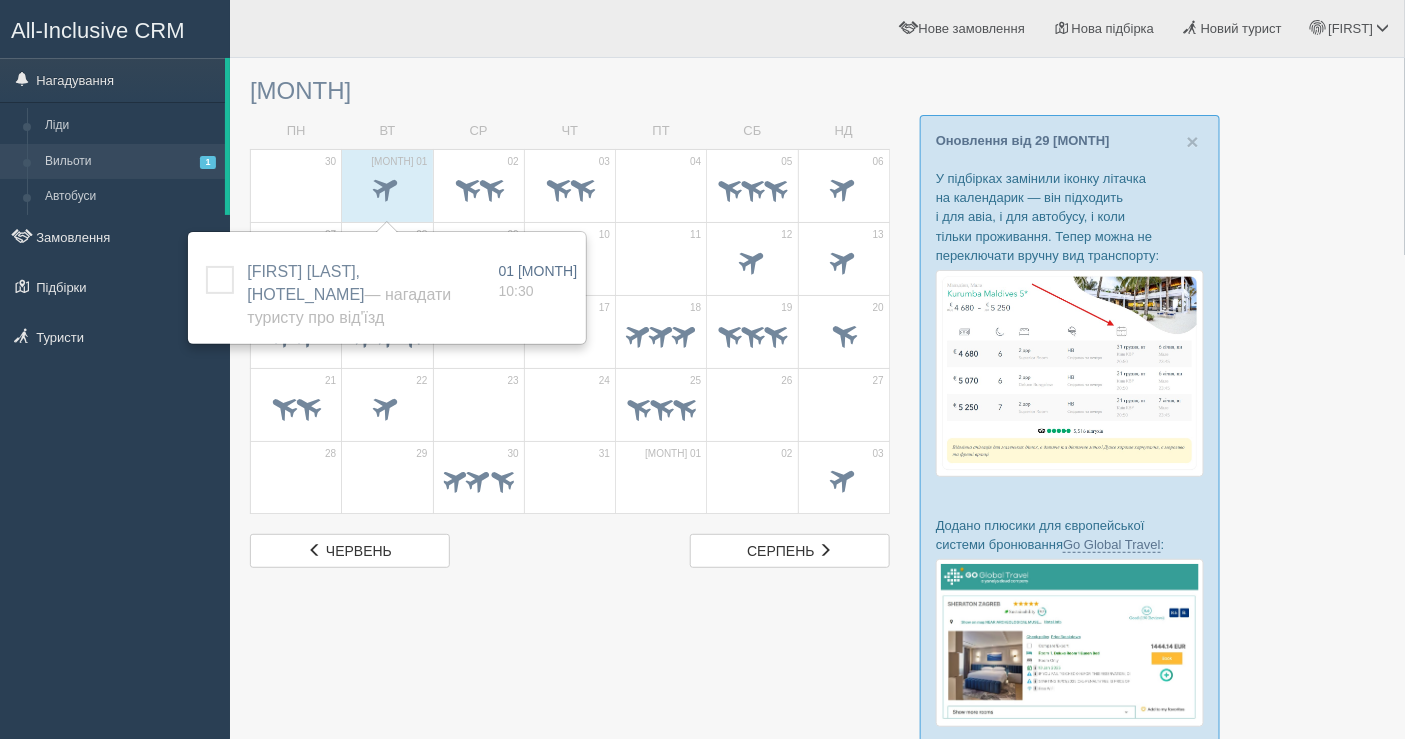 click on "All-Inclusive CRM
Нагадування
Ліди
Вильоти 1
Автобуси" at bounding box center (115, 369) 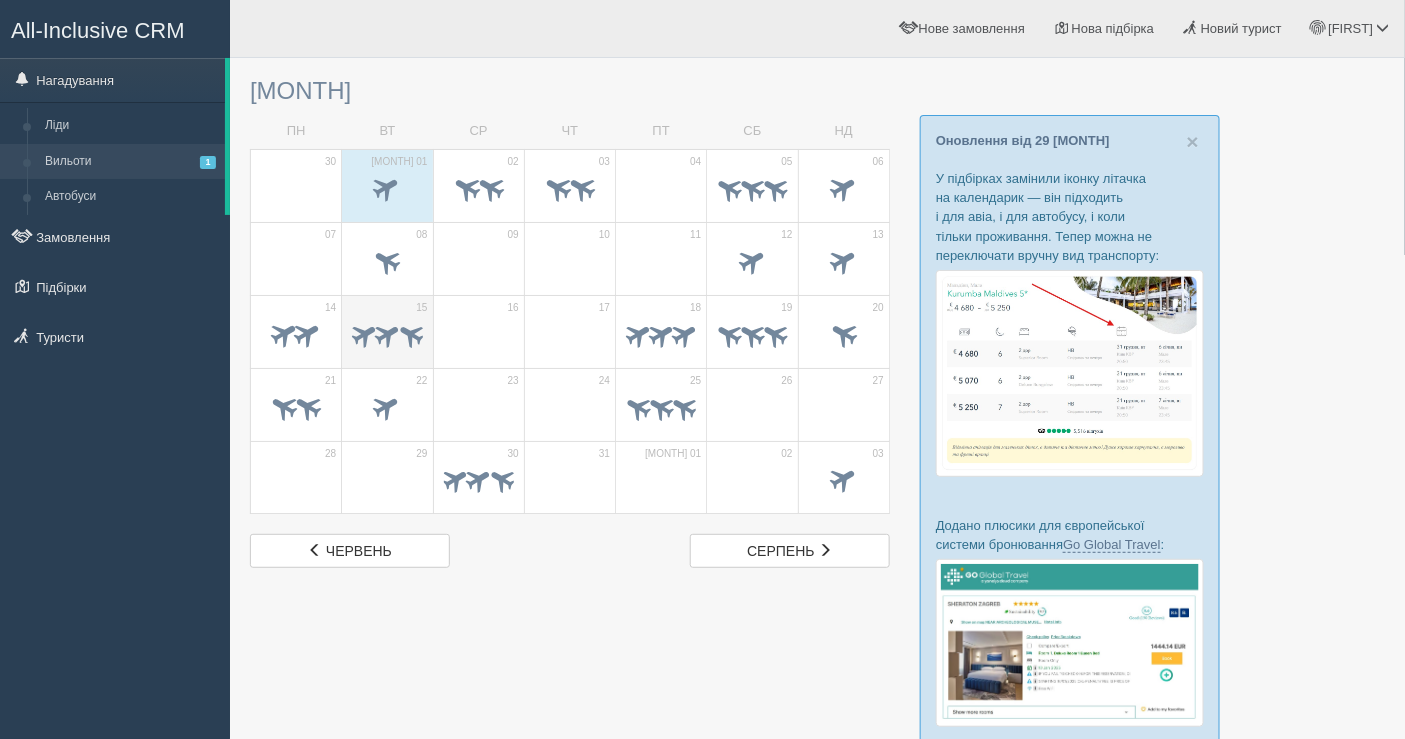 click at bounding box center (387, 191) 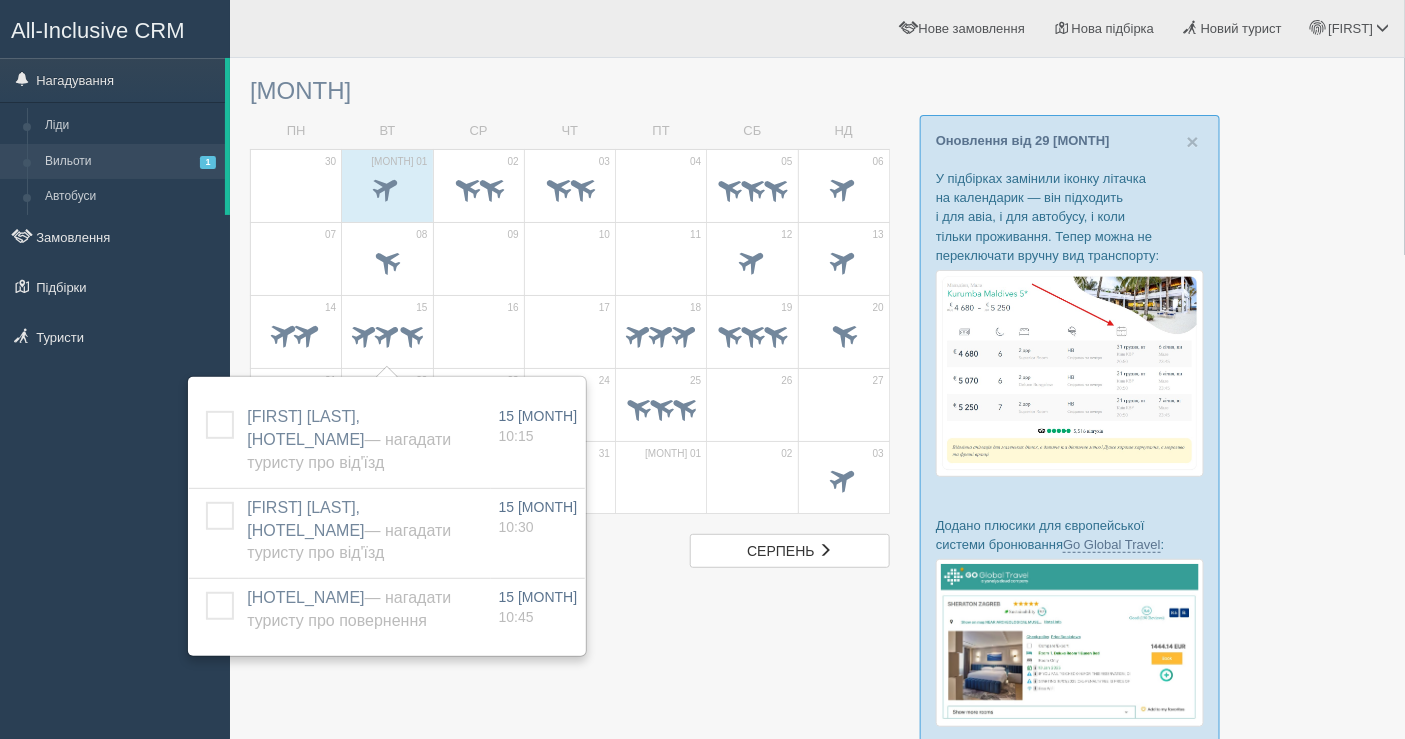 click at bounding box center (817, 546) 